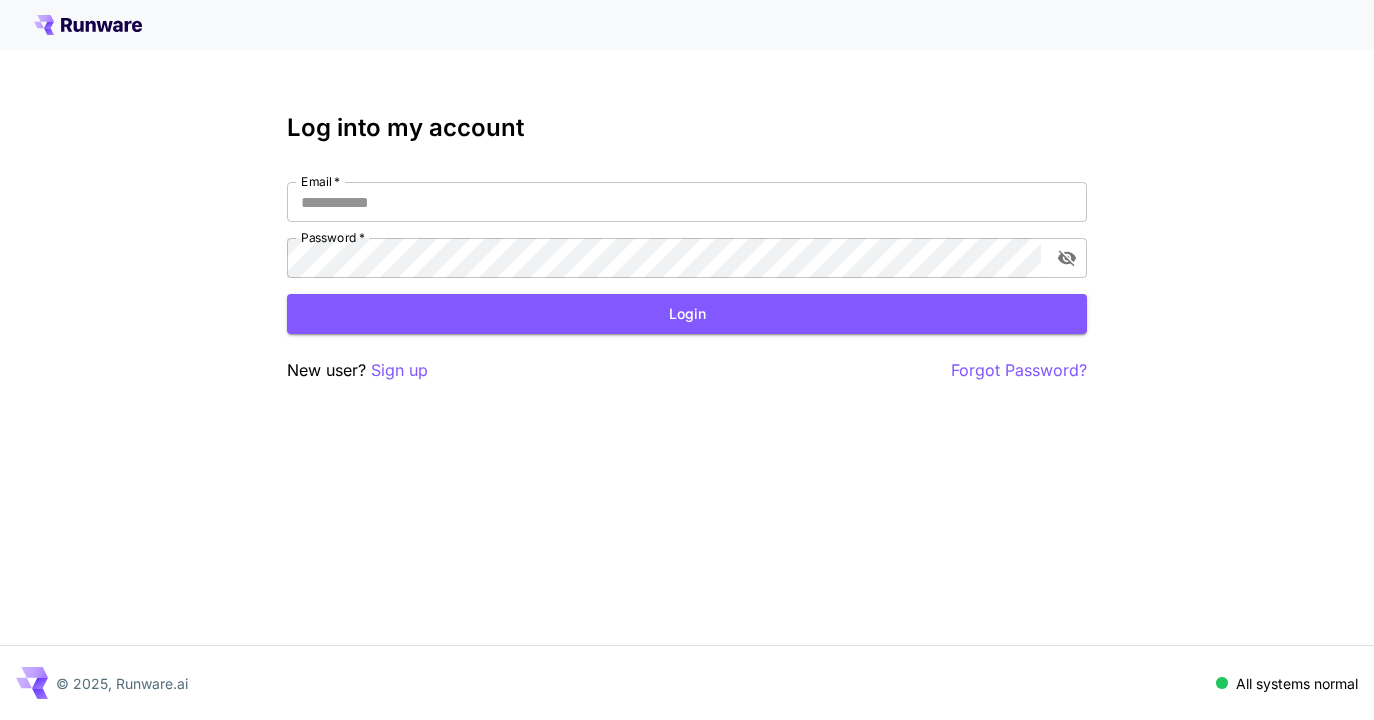 scroll, scrollTop: 0, scrollLeft: 0, axis: both 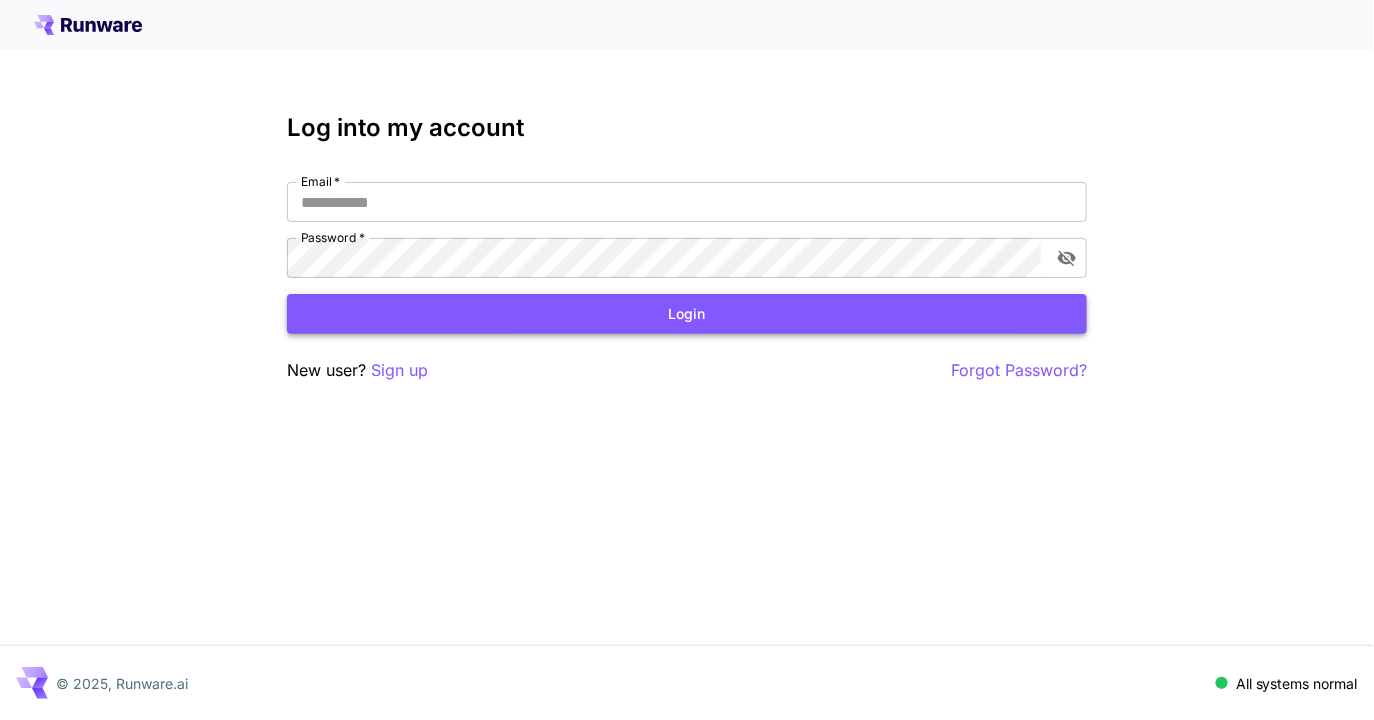 type on "**********" 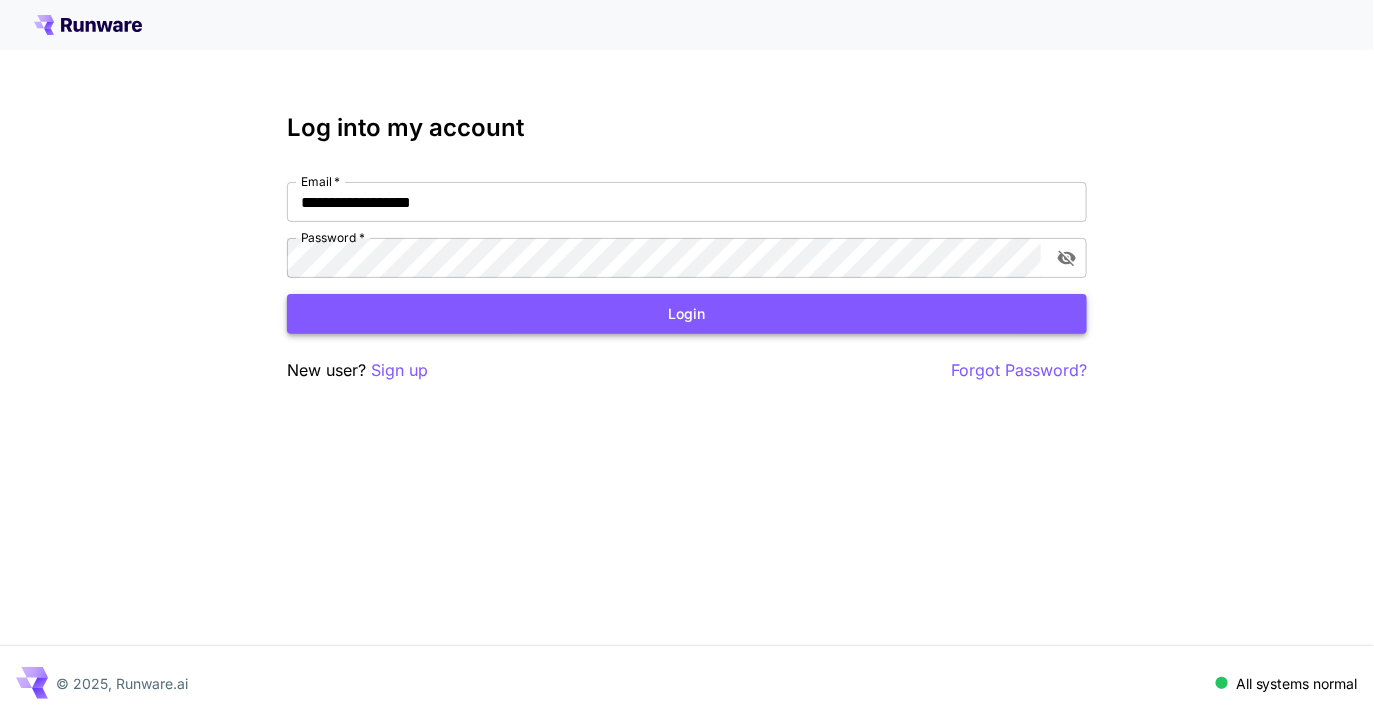 click on "Login" at bounding box center [687, 314] 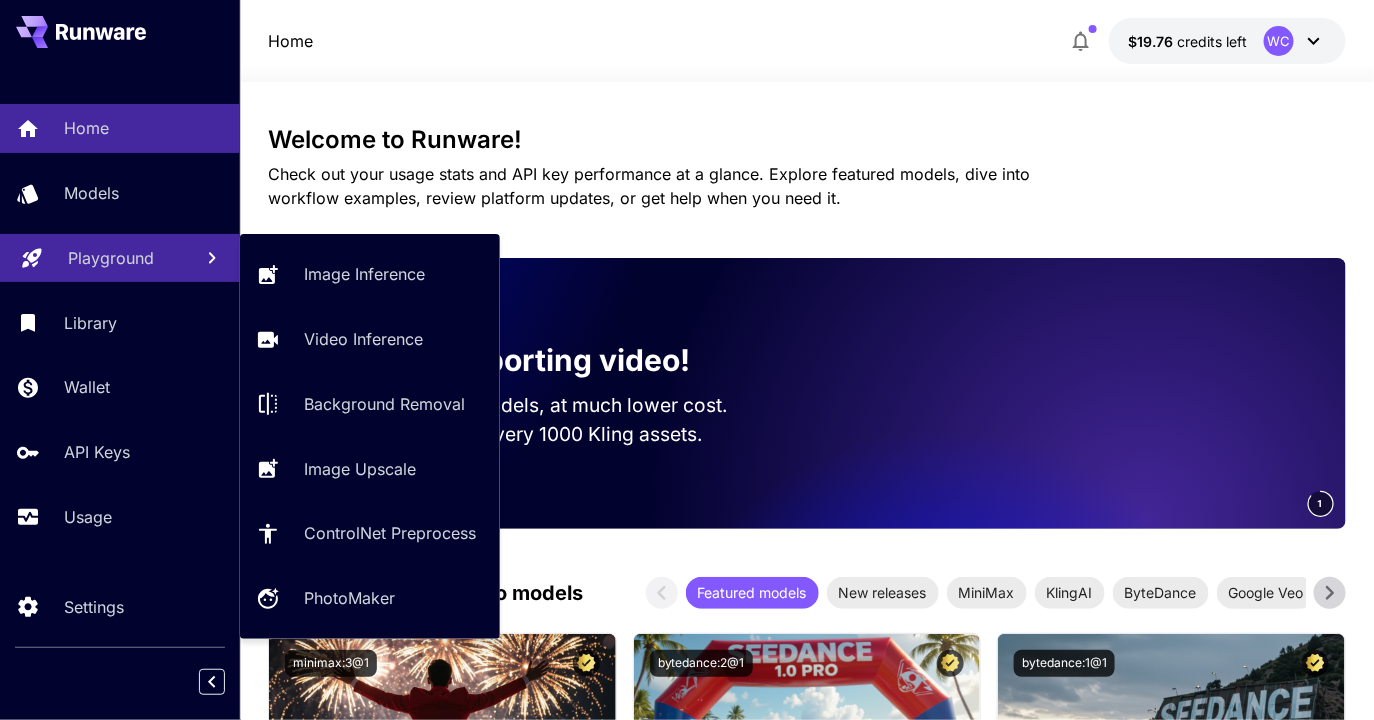 click on "Playground" at bounding box center (122, 258) 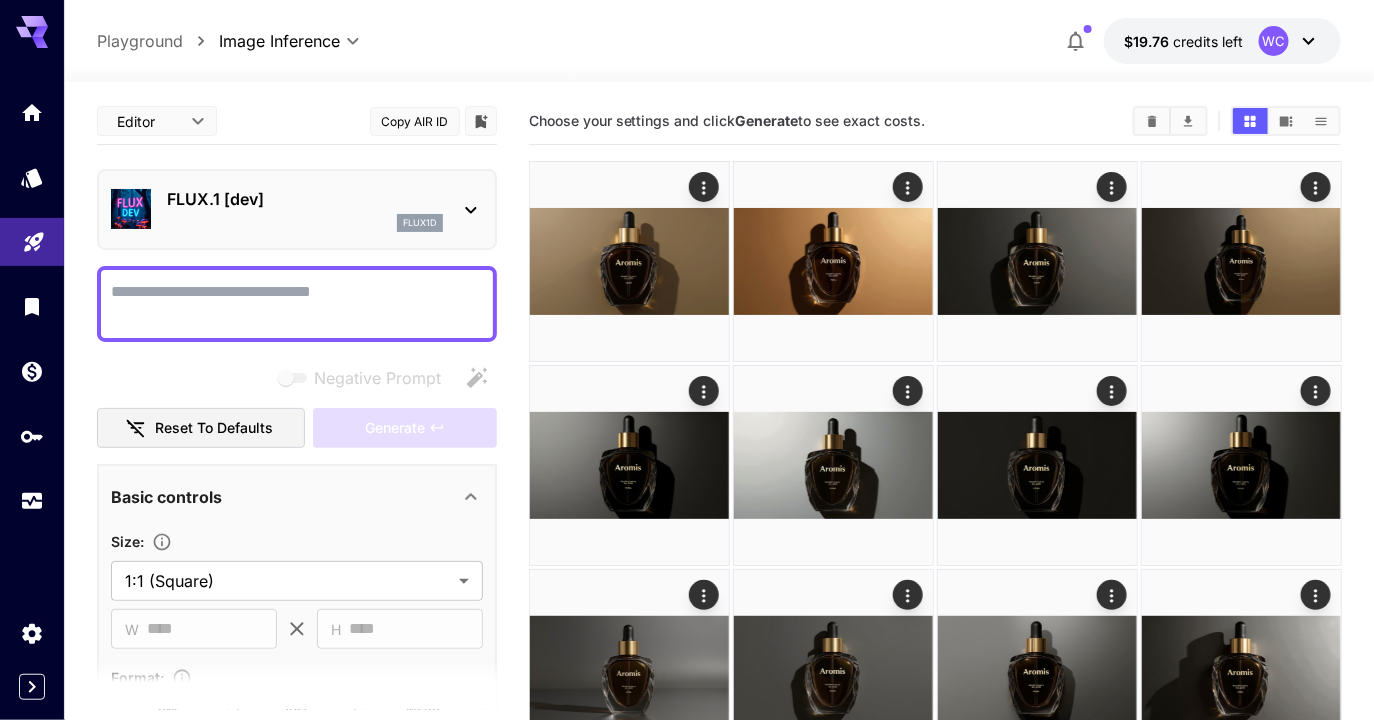 click on "FLUX.1 [dev]" at bounding box center (305, 199) 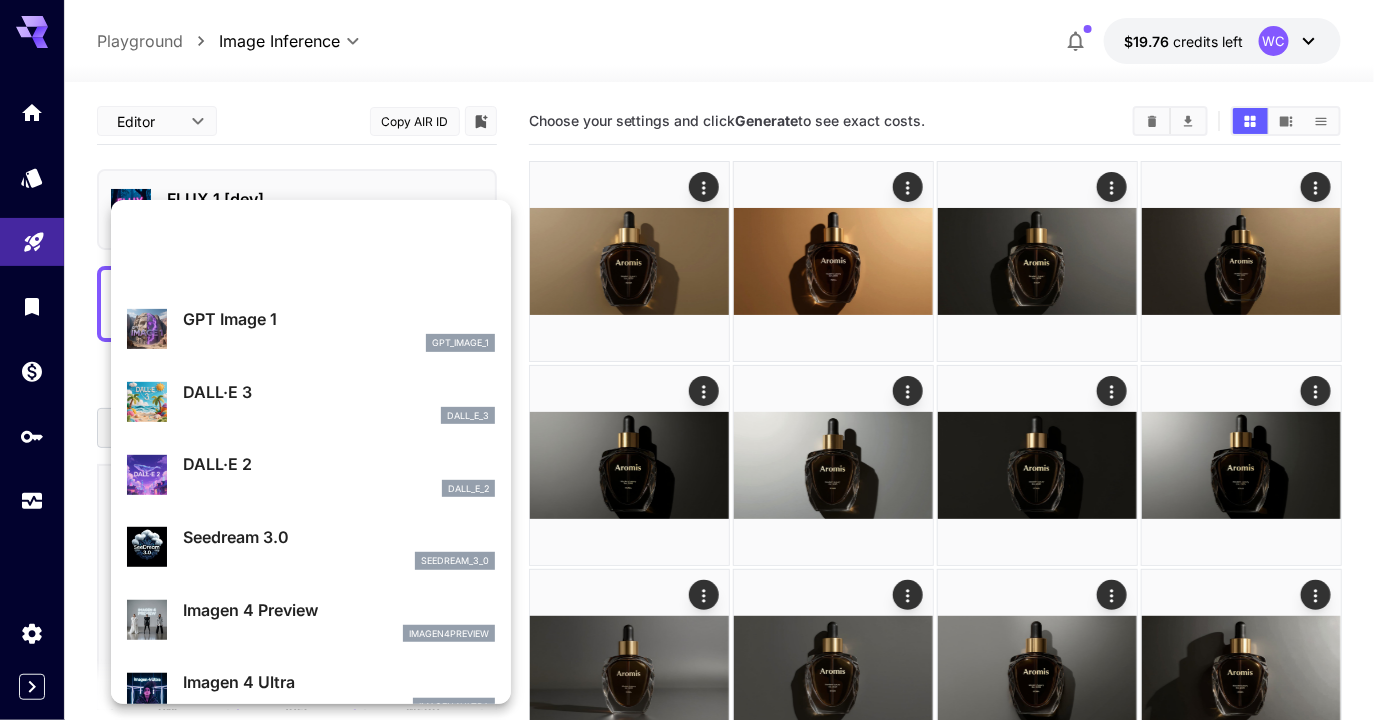 scroll, scrollTop: 0, scrollLeft: 0, axis: both 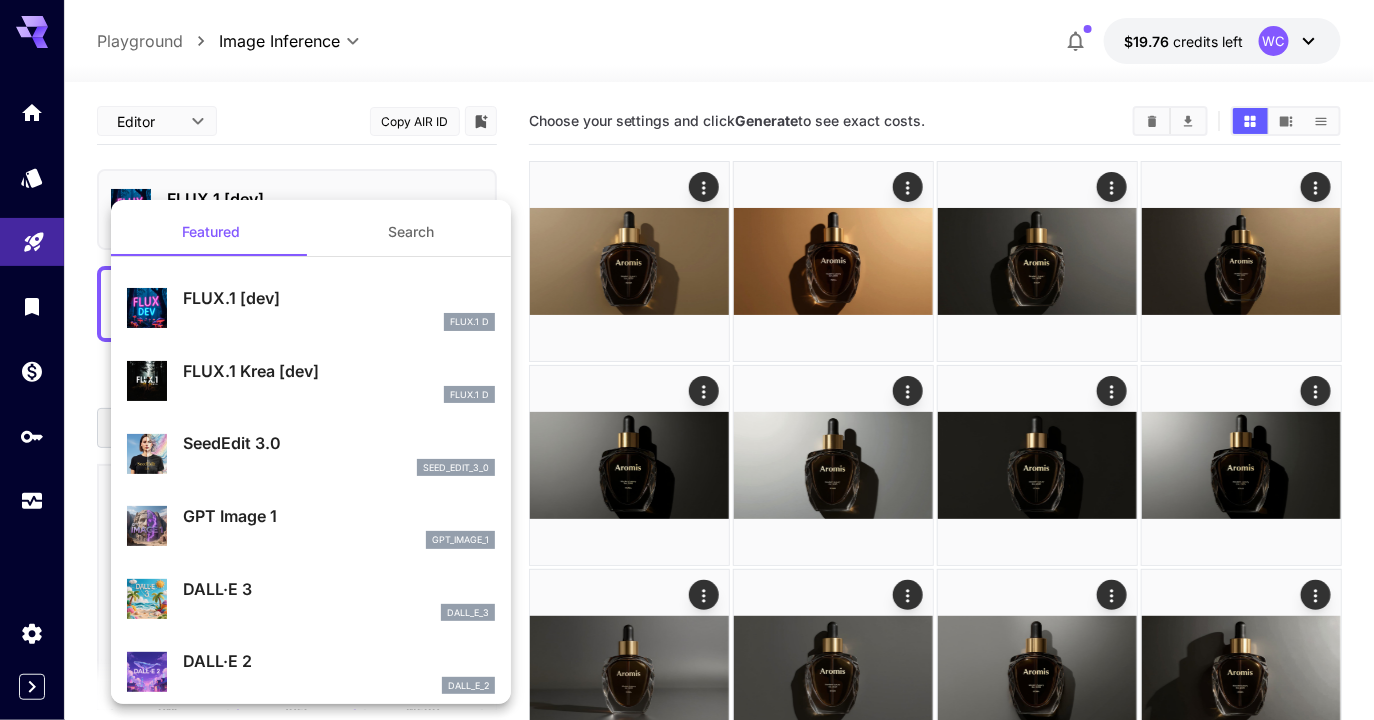 click on "FLUX.1 [dev]" at bounding box center (339, 298) 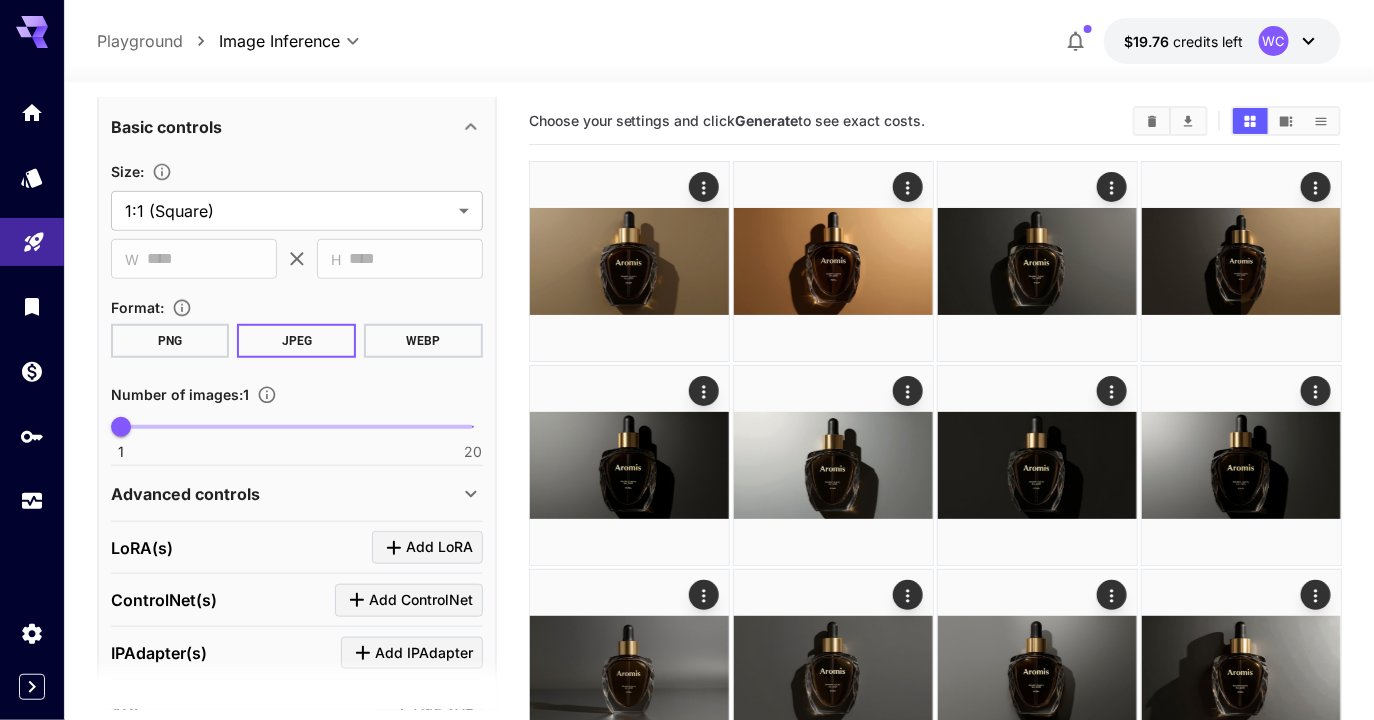 scroll, scrollTop: 371, scrollLeft: 0, axis: vertical 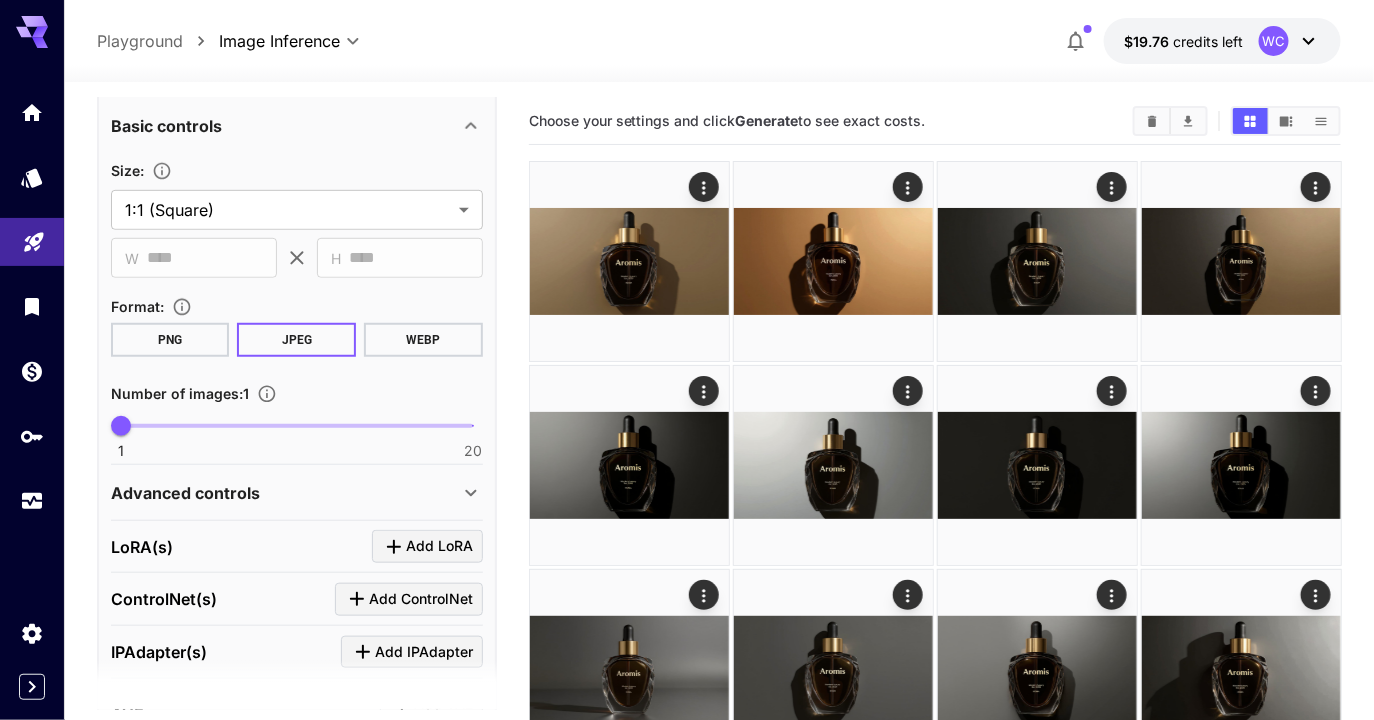 click 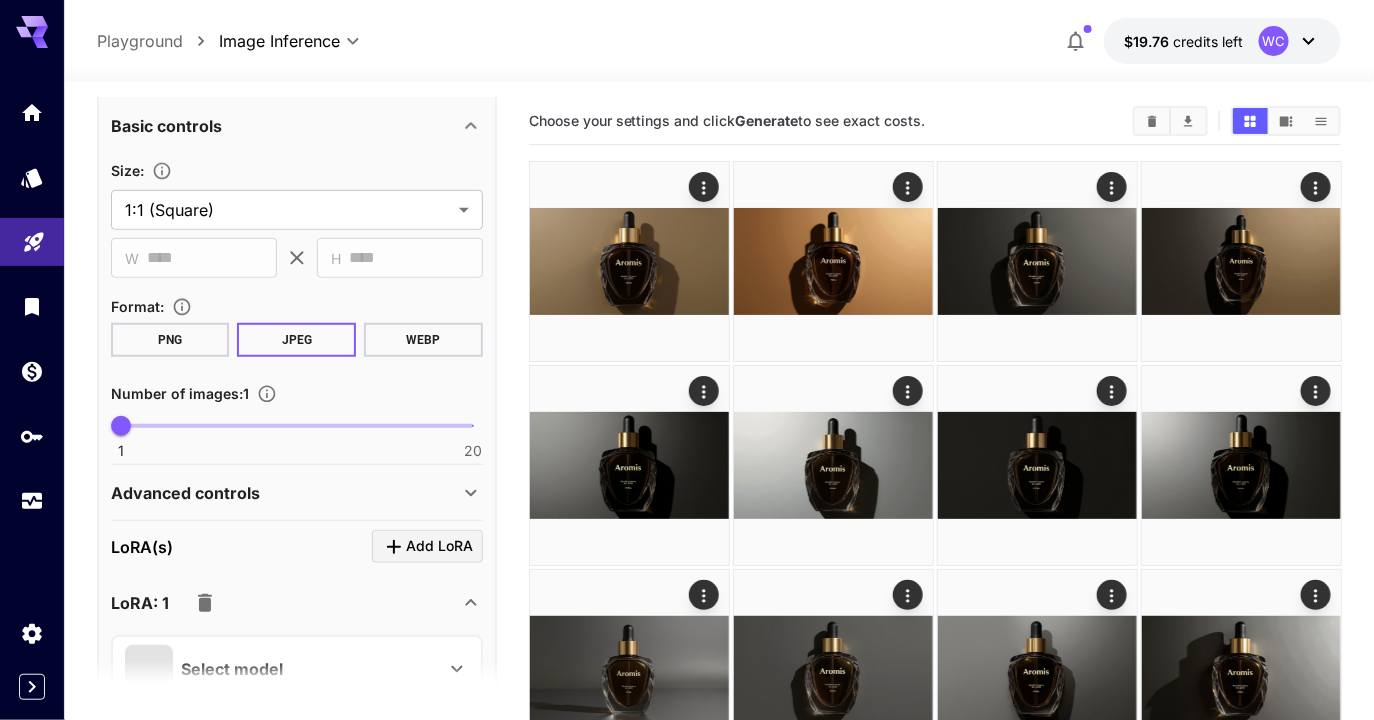 click on "Select model" at bounding box center [281, 669] 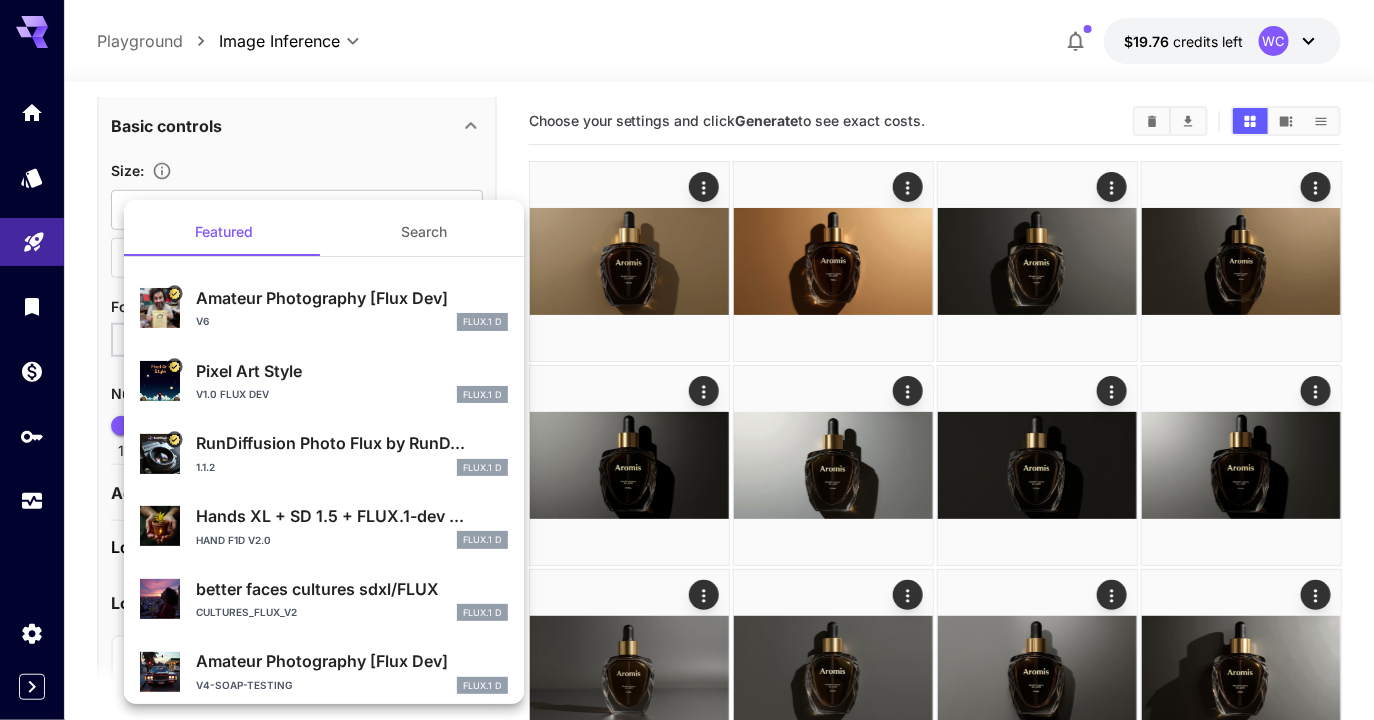 click on "RunDiffusion Photo Flux by RunD..." at bounding box center [352, 443] 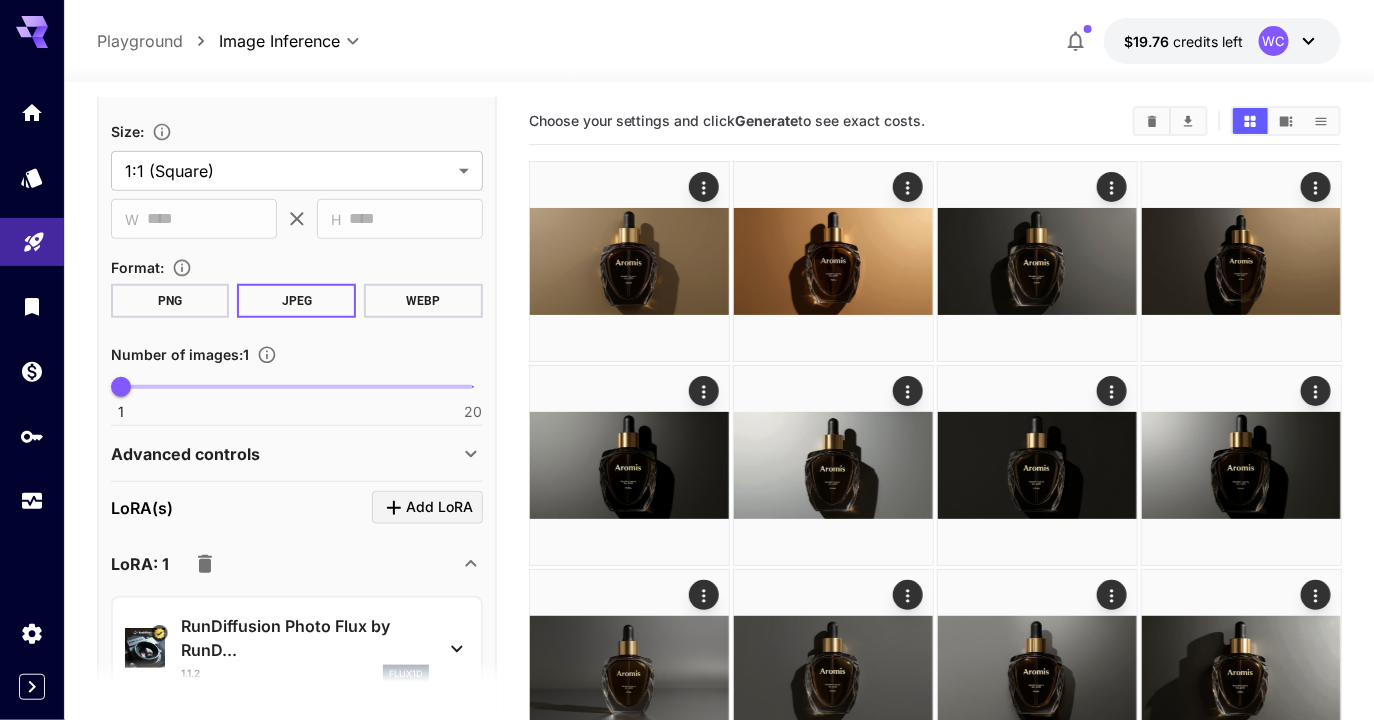 scroll, scrollTop: 417, scrollLeft: 0, axis: vertical 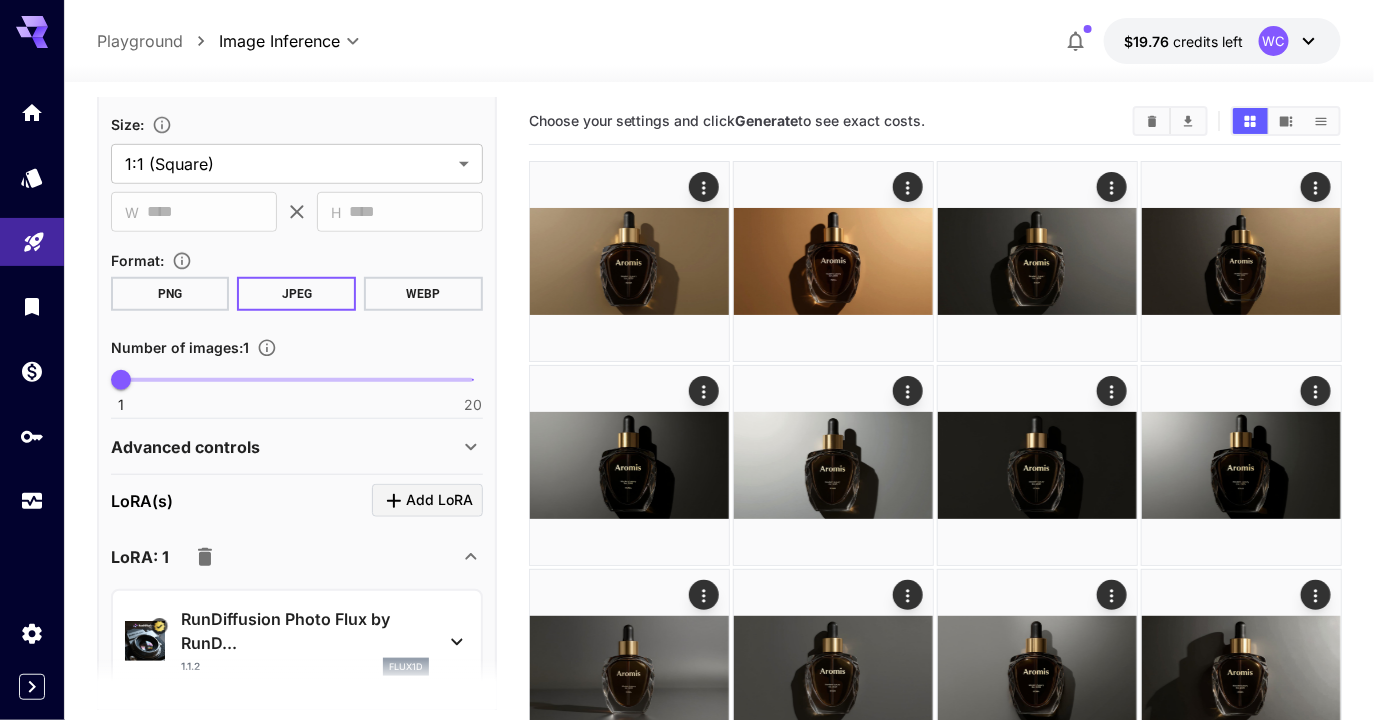 click on "Advanced controls" at bounding box center (285, 447) 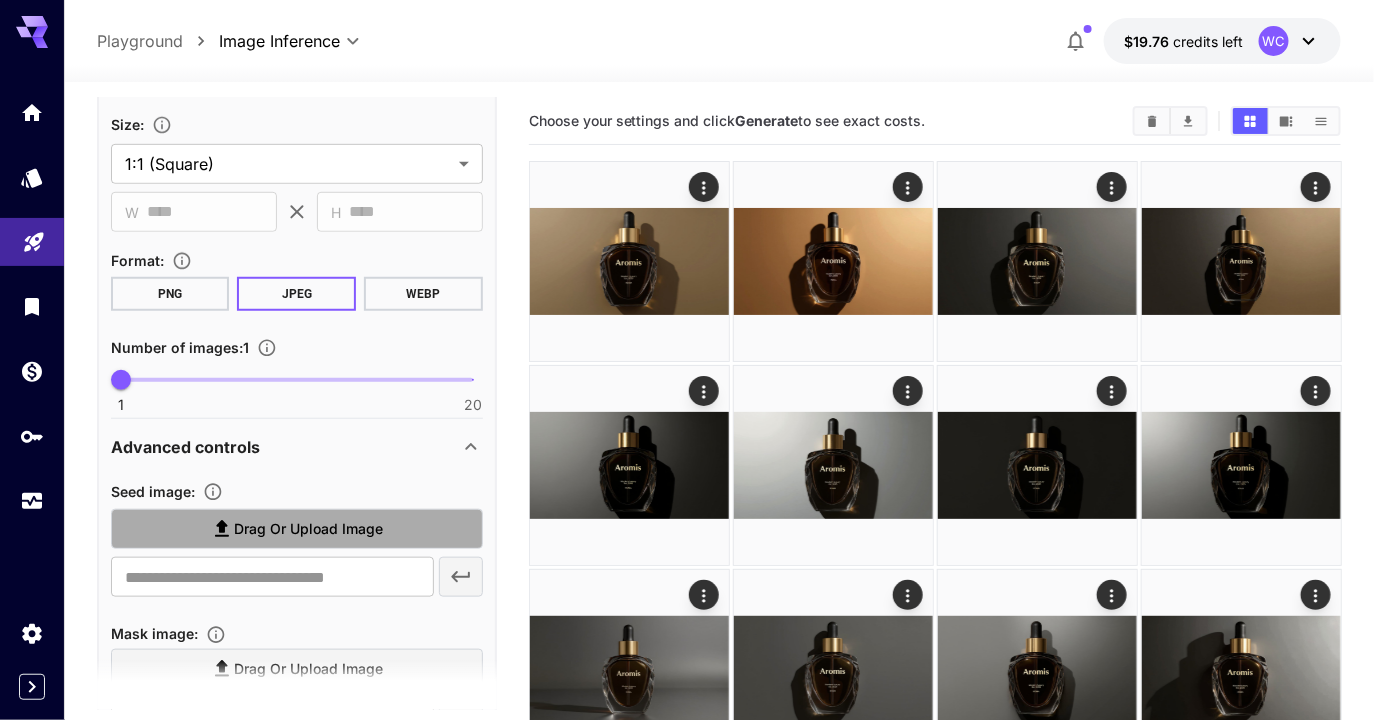 click on "Drag or upload image" at bounding box center (308, 529) 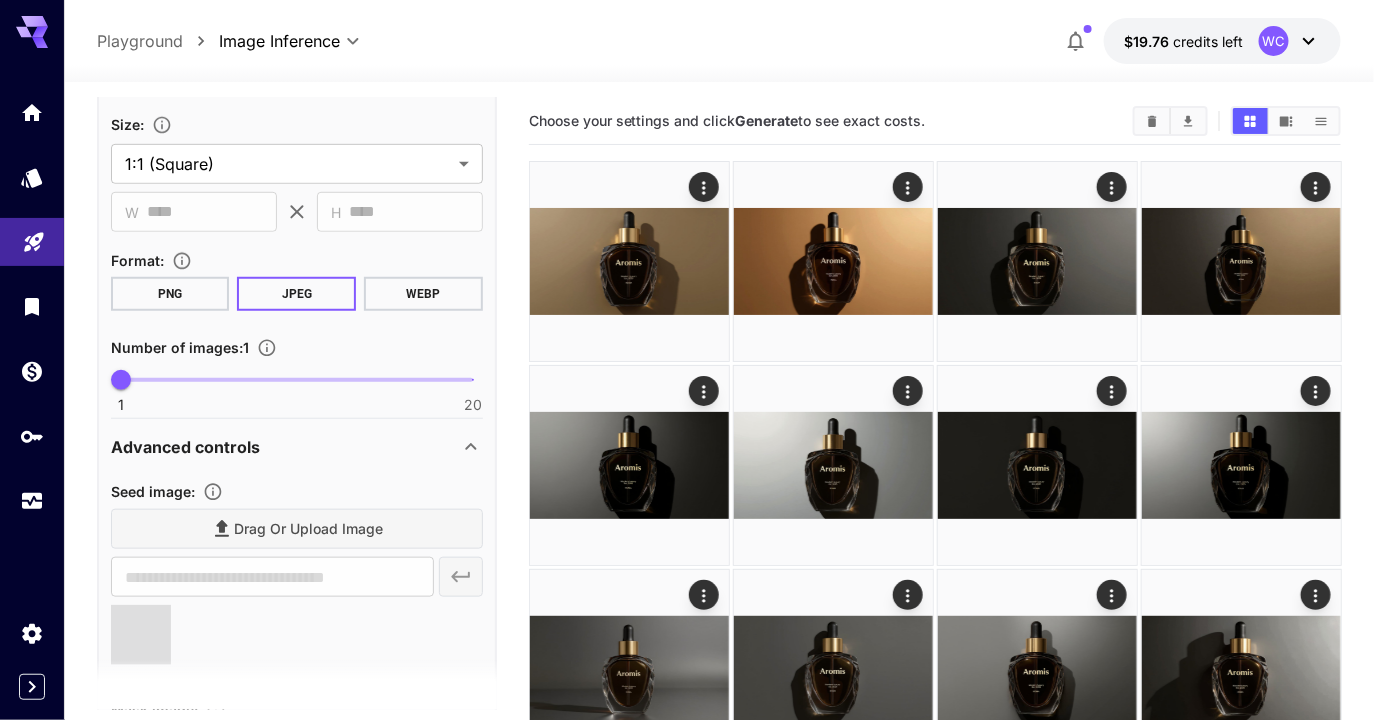 type on "**********" 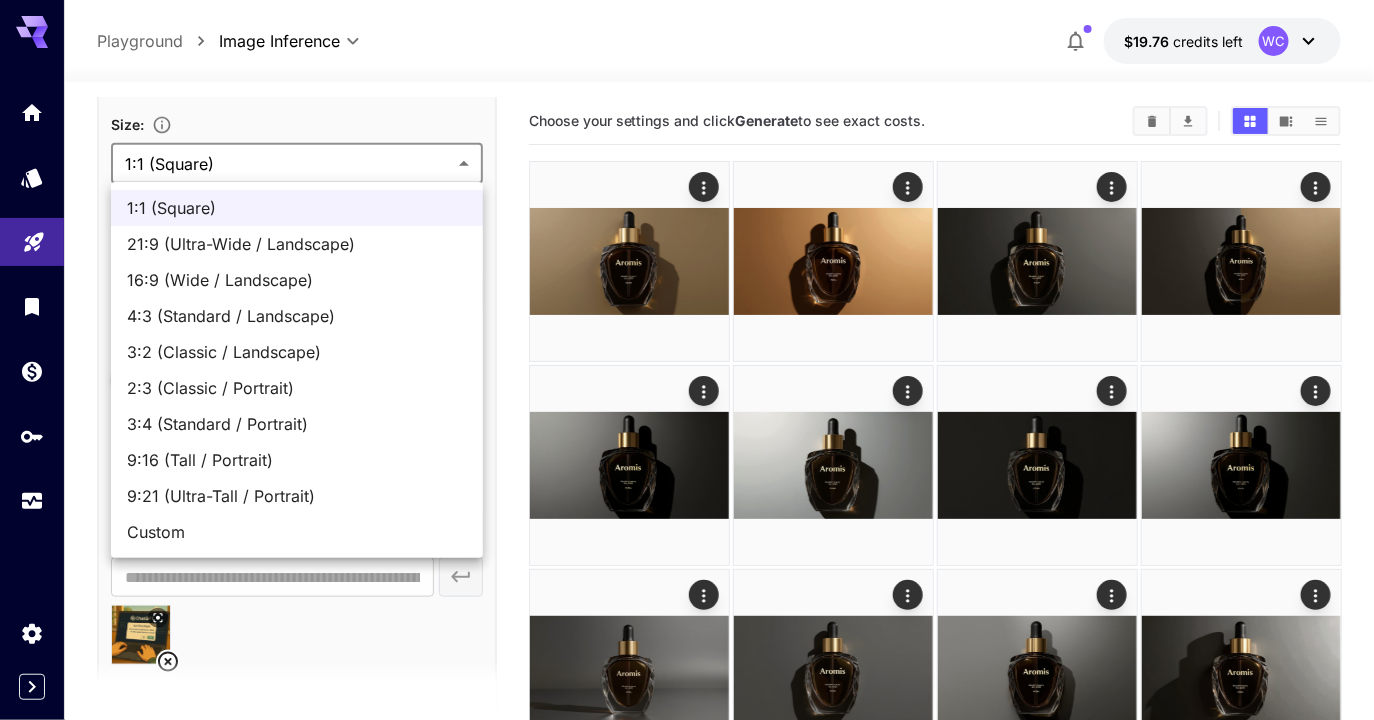 click on "**********" at bounding box center (687, 2454) 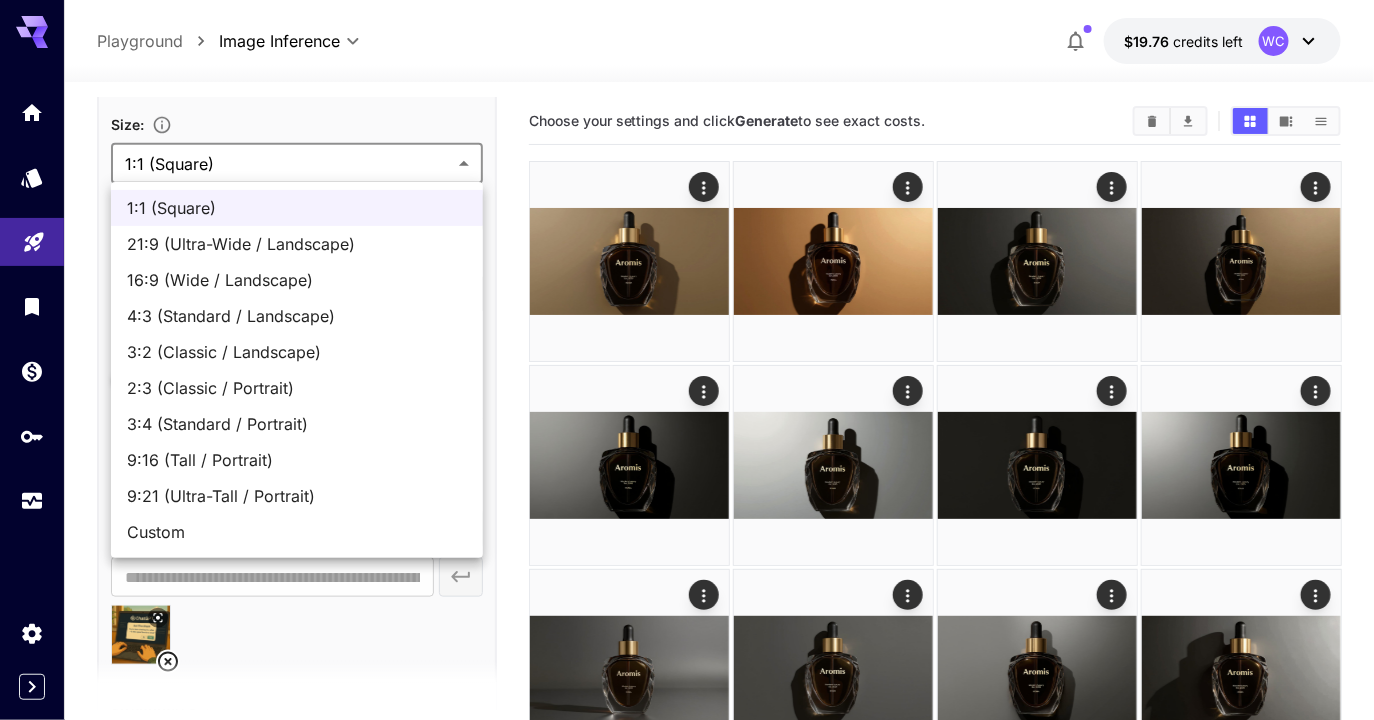 click on "Custom" at bounding box center (297, 532) 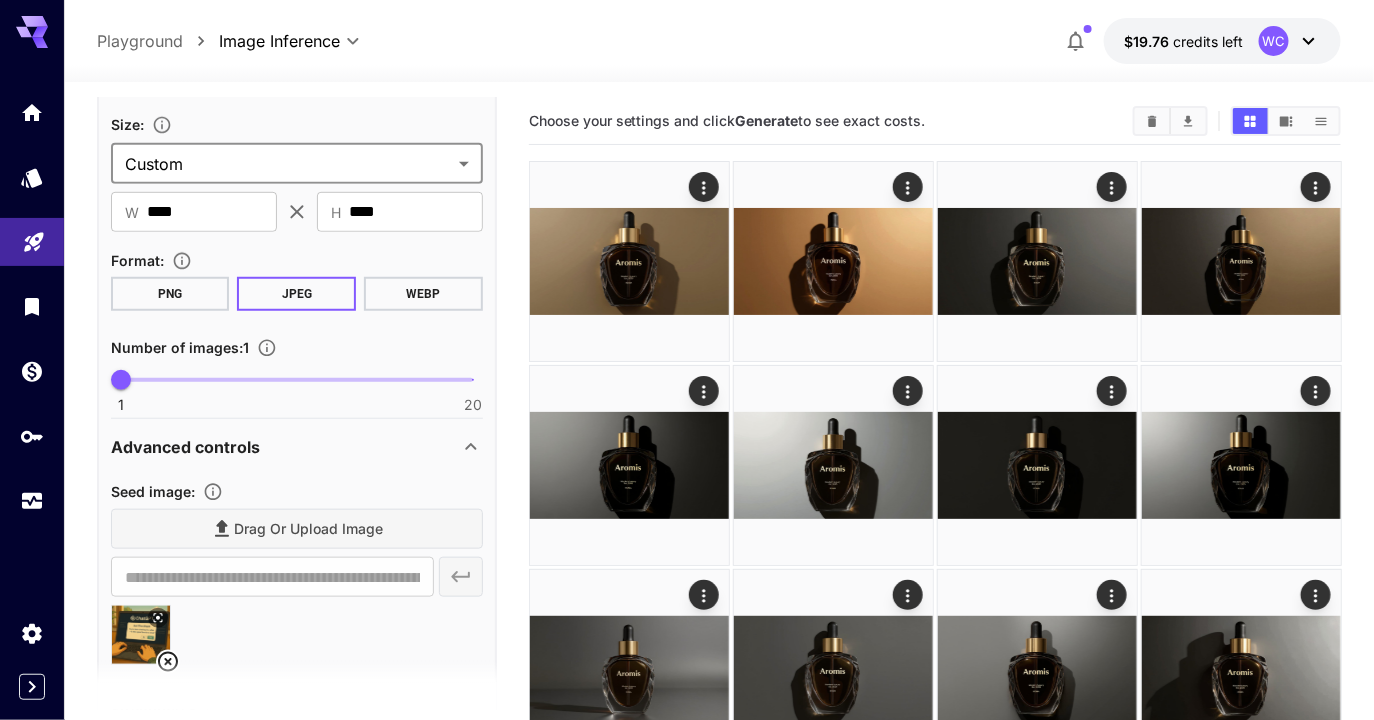 click on "**********" at bounding box center [687, 2454] 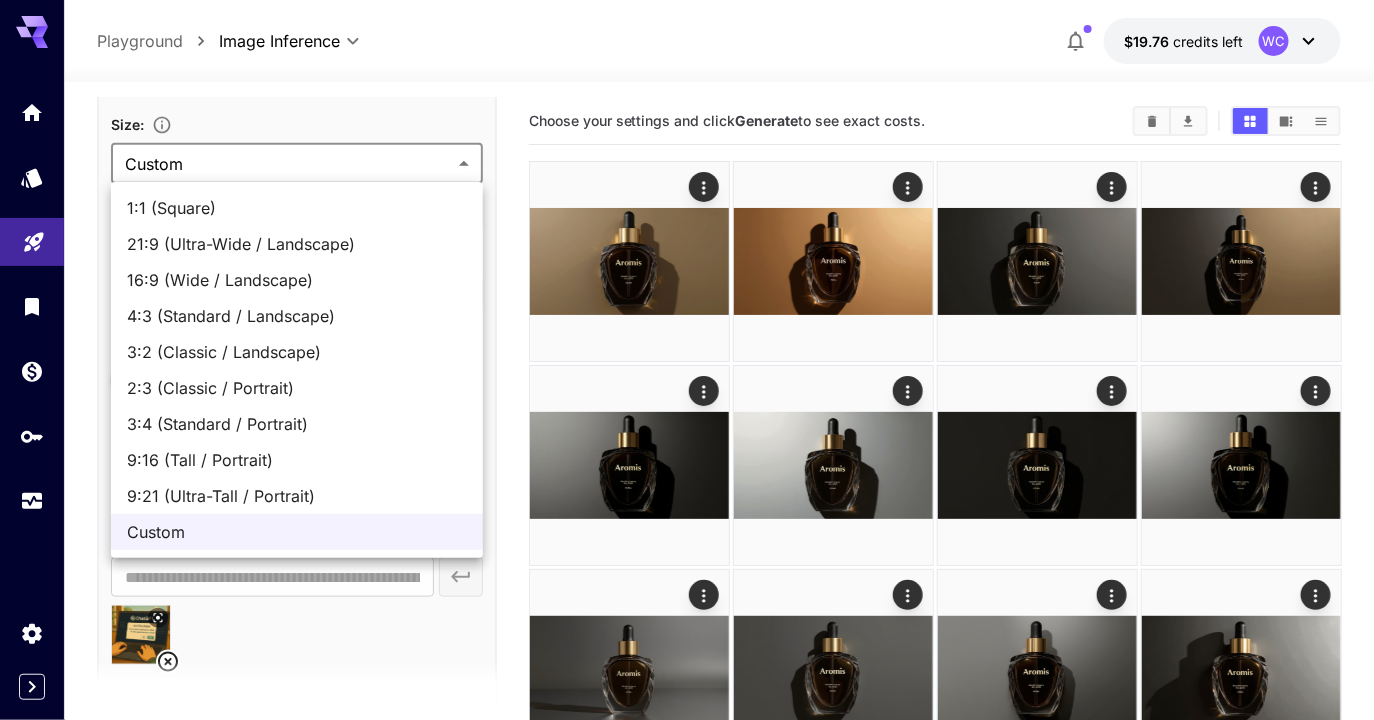 click on "16:9 (Wide / Landscape)" at bounding box center [297, 280] 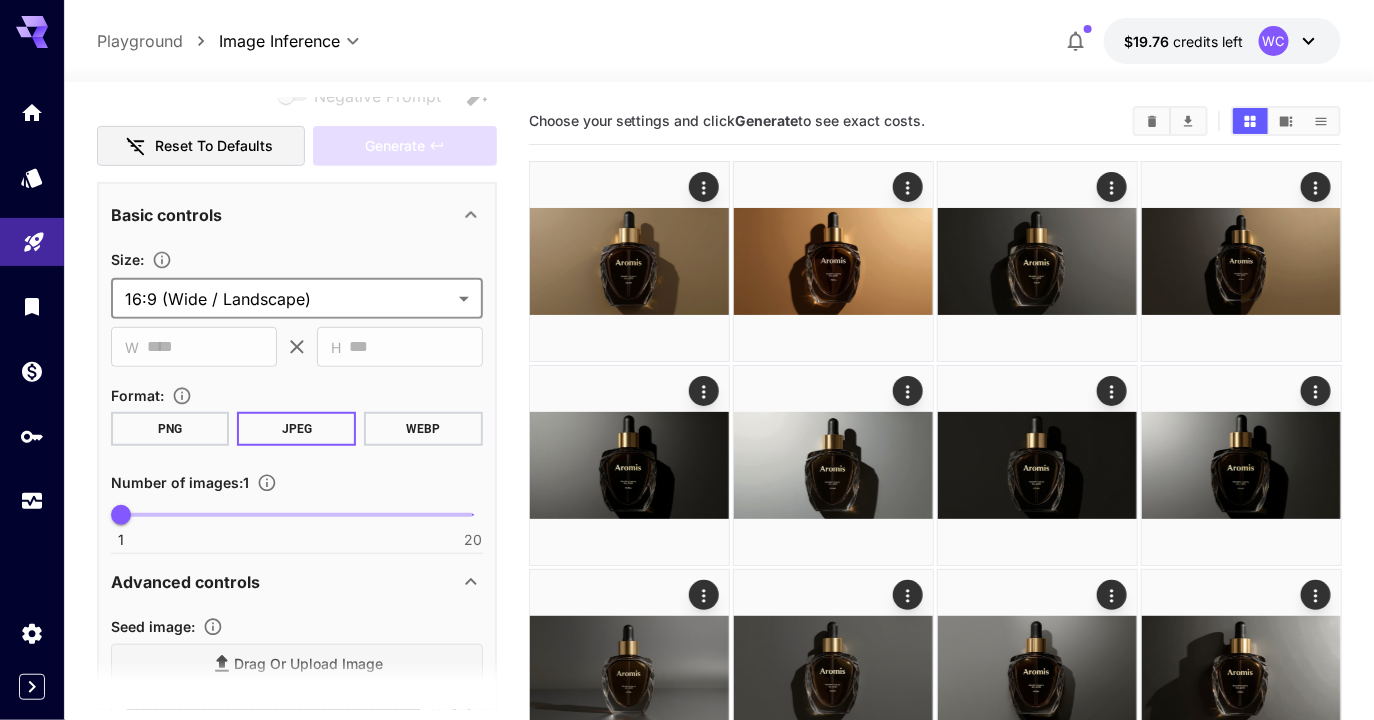 scroll, scrollTop: 580, scrollLeft: 0, axis: vertical 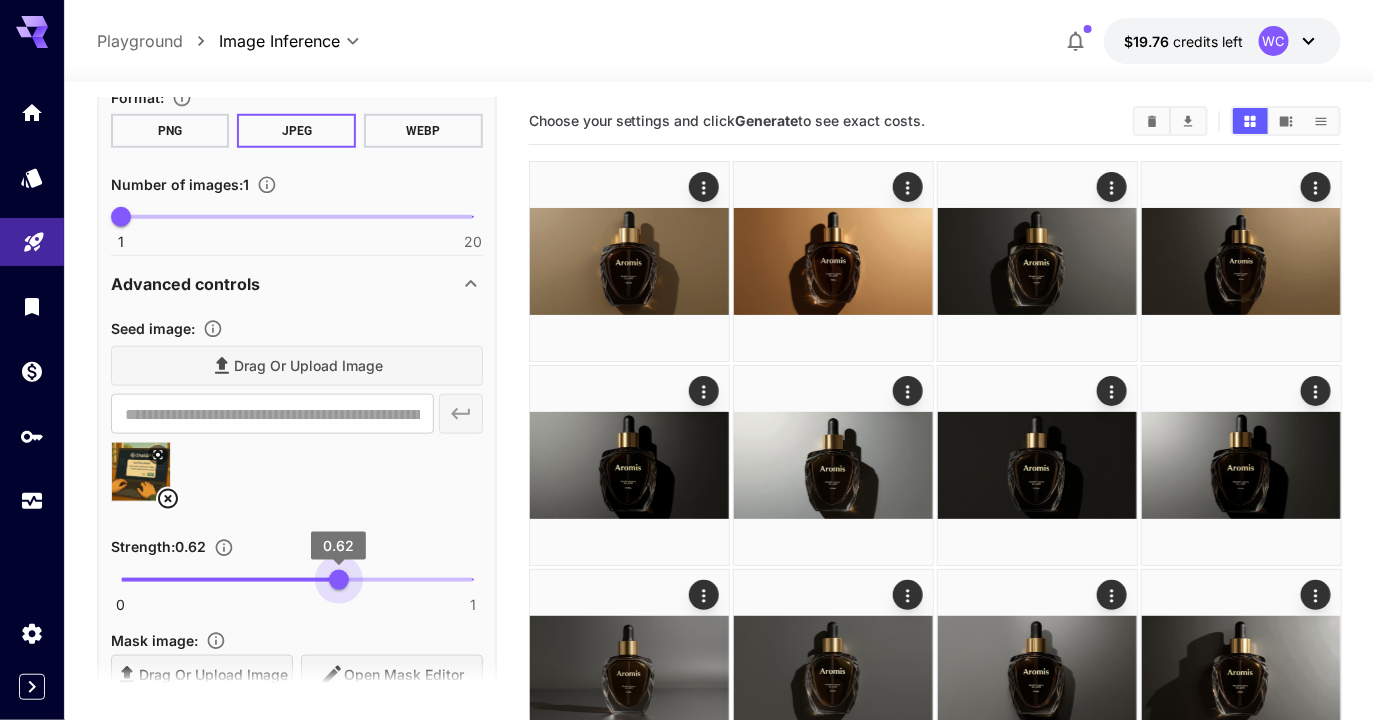 click at bounding box center (230, 580) 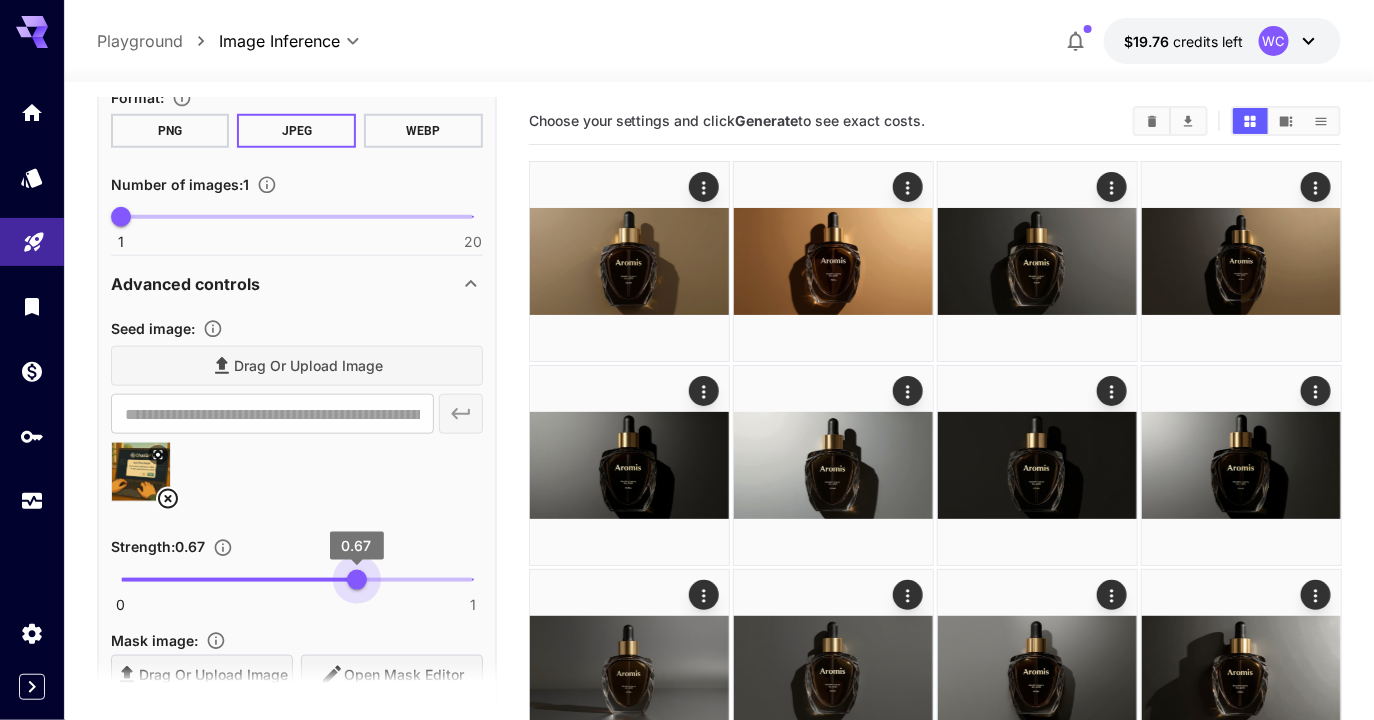 type on "***" 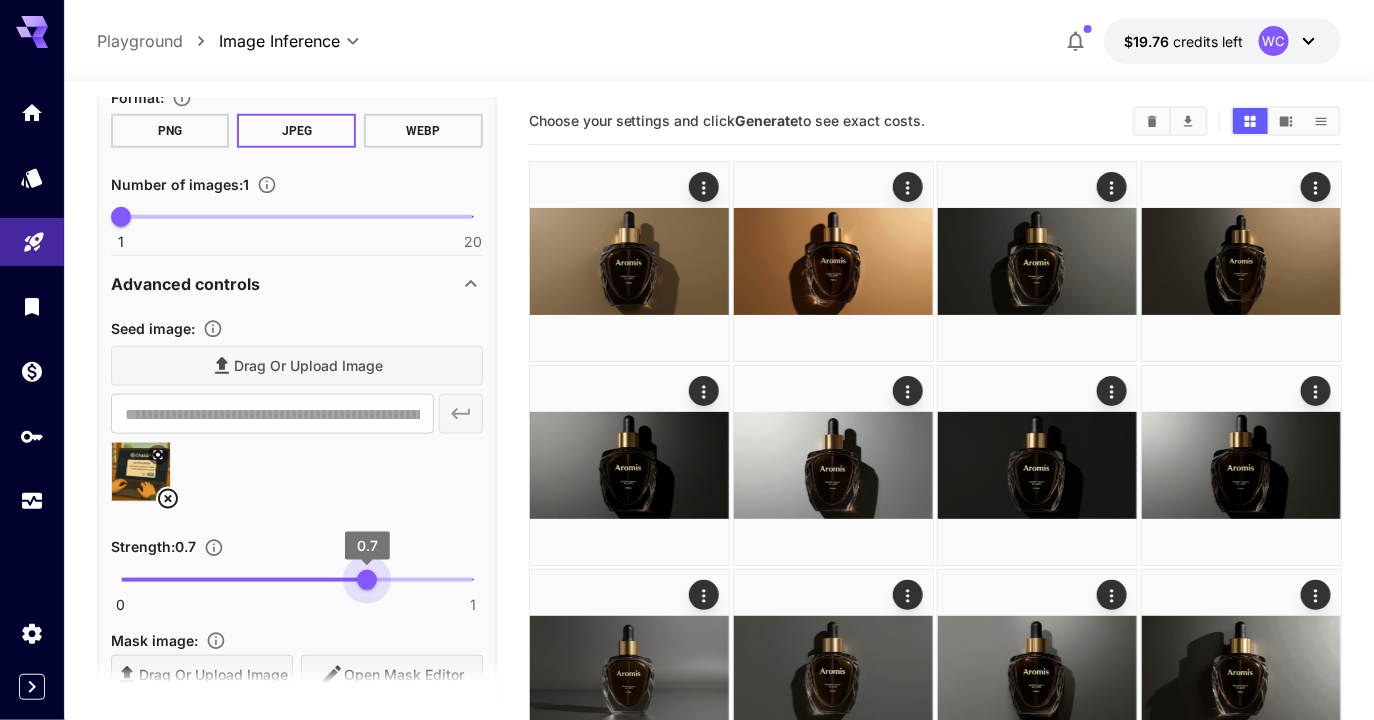 drag, startPoint x: 340, startPoint y: 575, endPoint x: 367, endPoint y: 577, distance: 27.073973 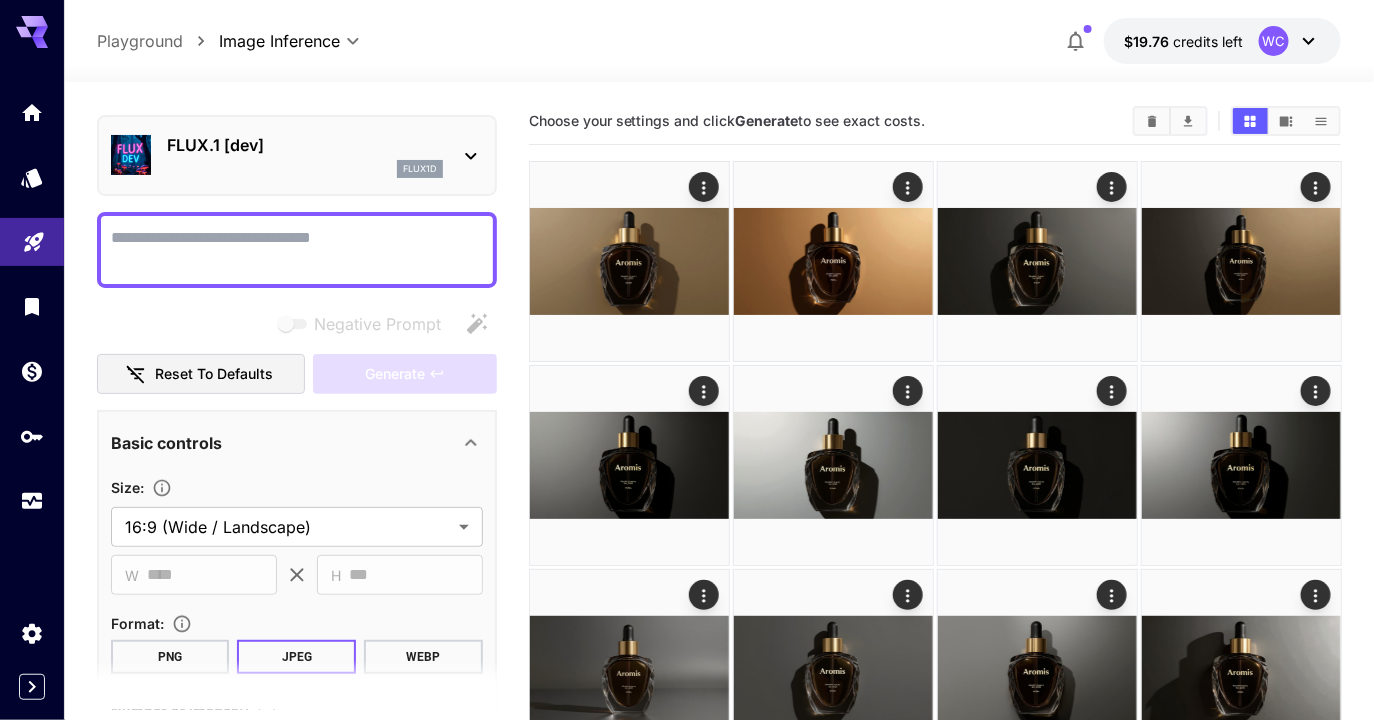 scroll, scrollTop: 0, scrollLeft: 0, axis: both 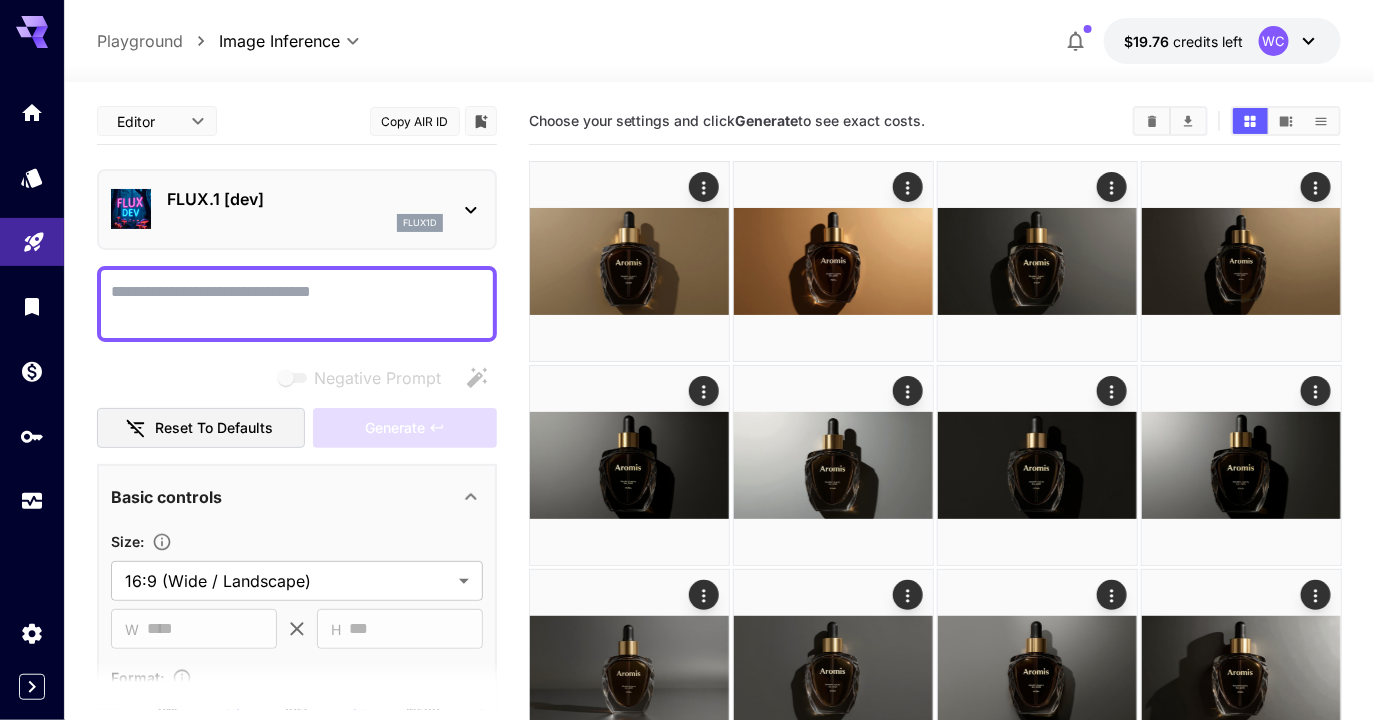 click on "Negative Prompt" at bounding box center (297, 304) 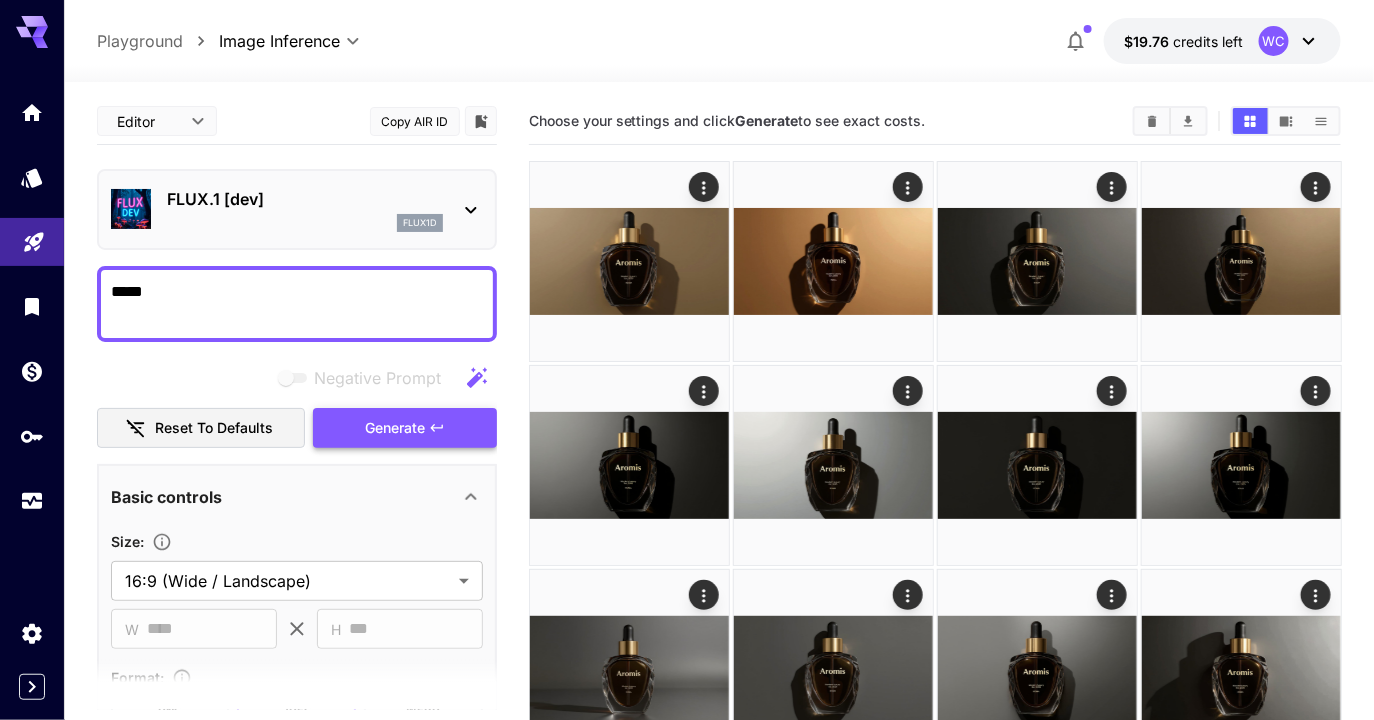 click on "Generate" at bounding box center [405, 428] 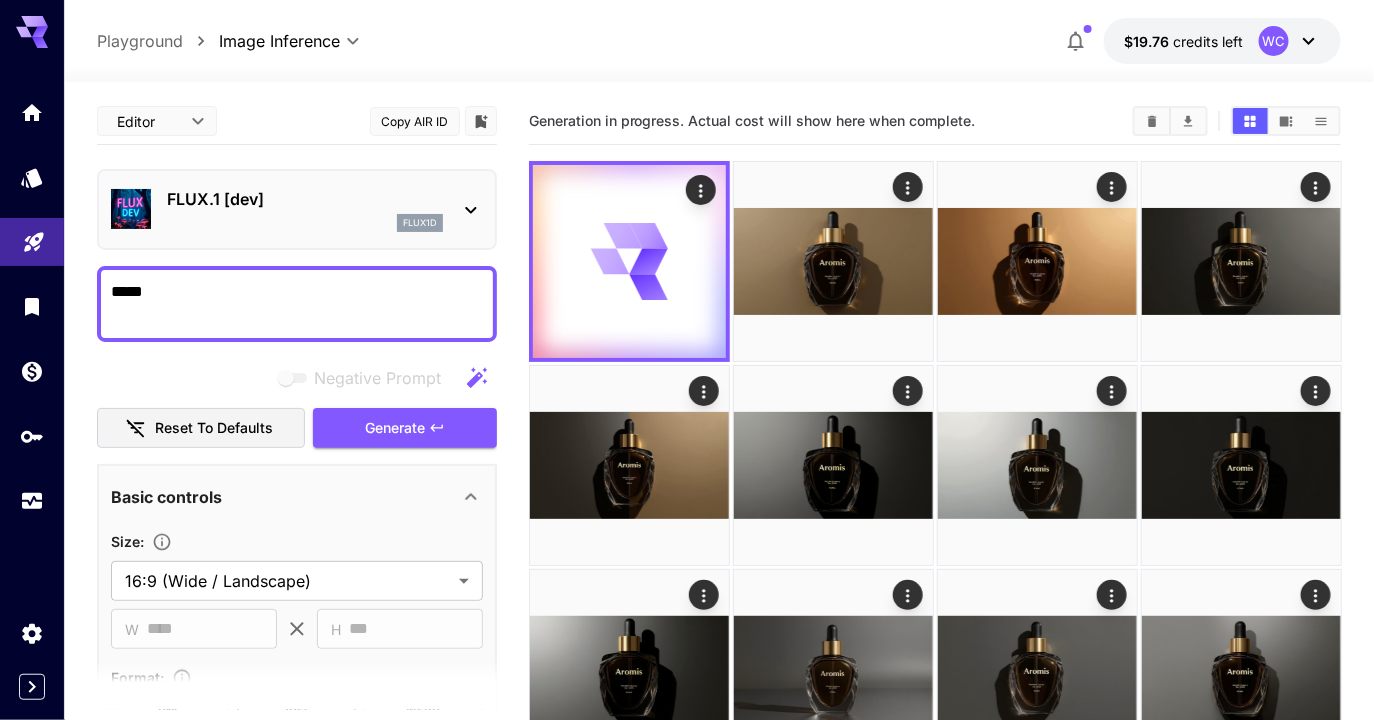 click 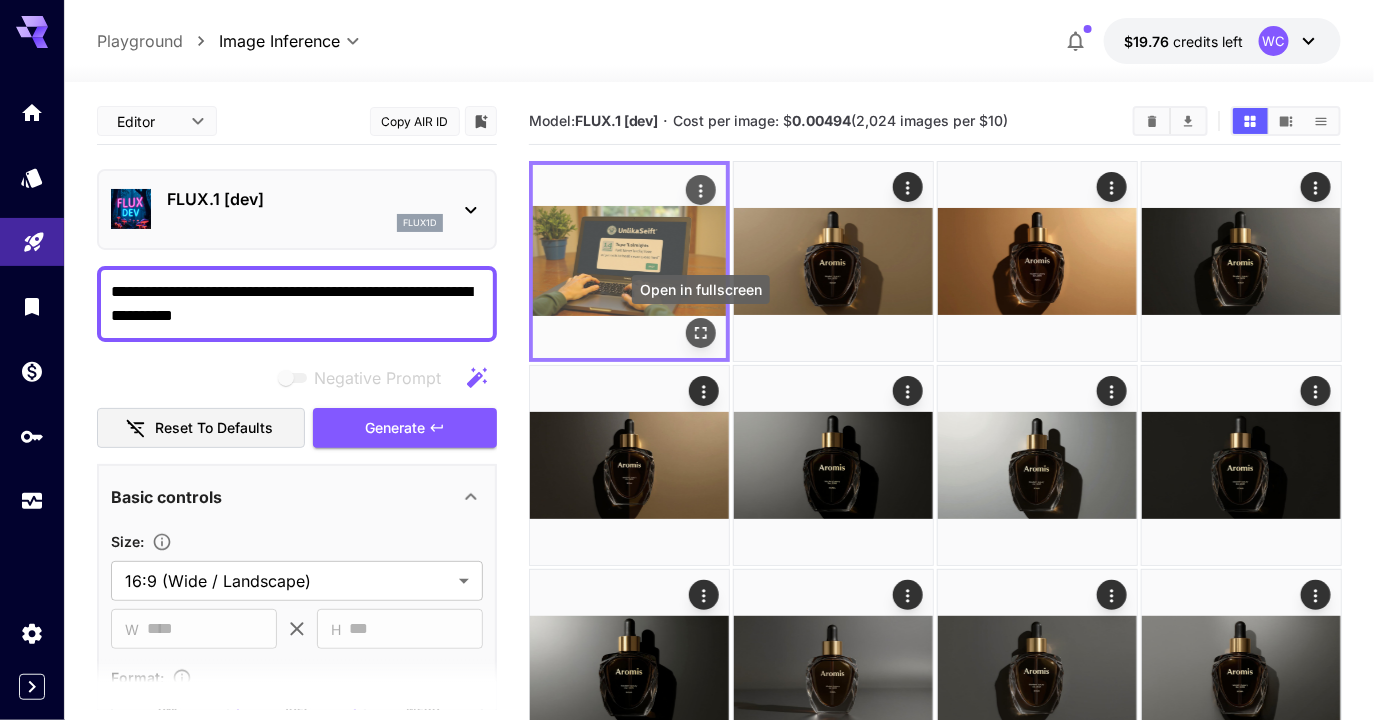 click 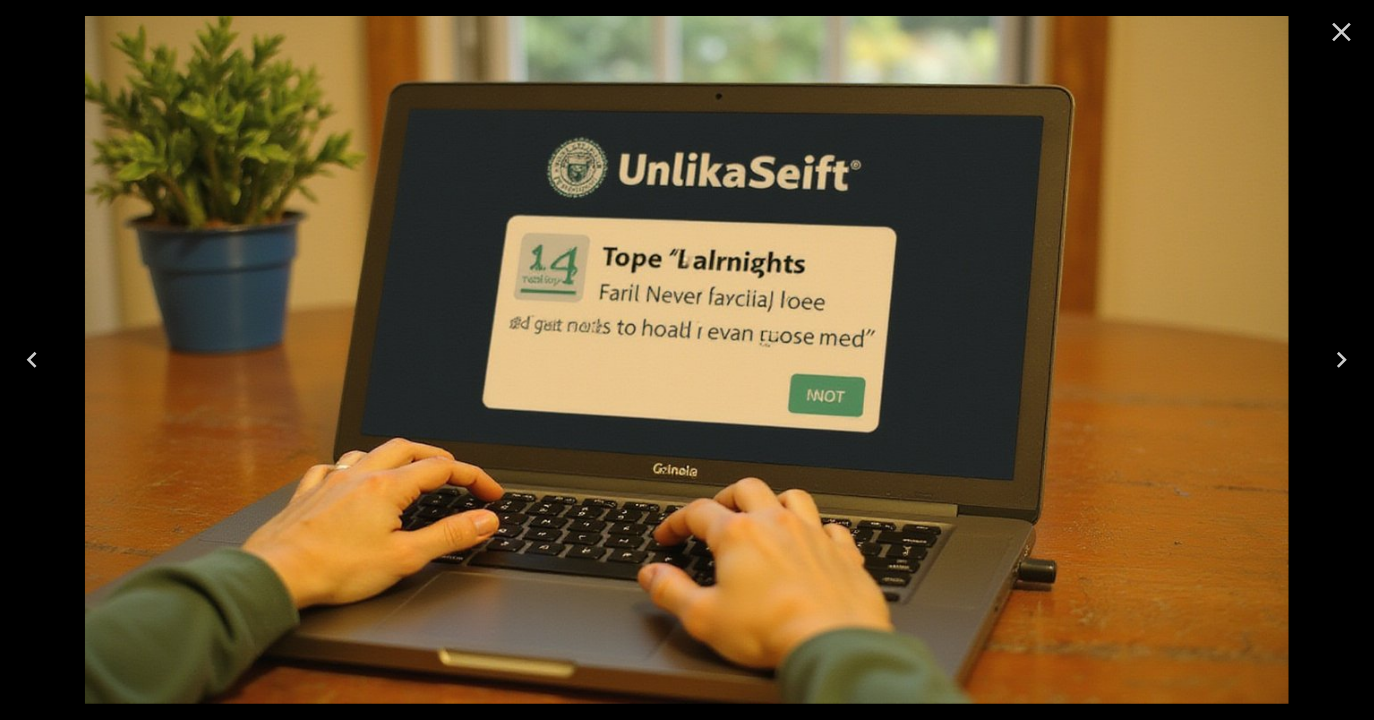 click 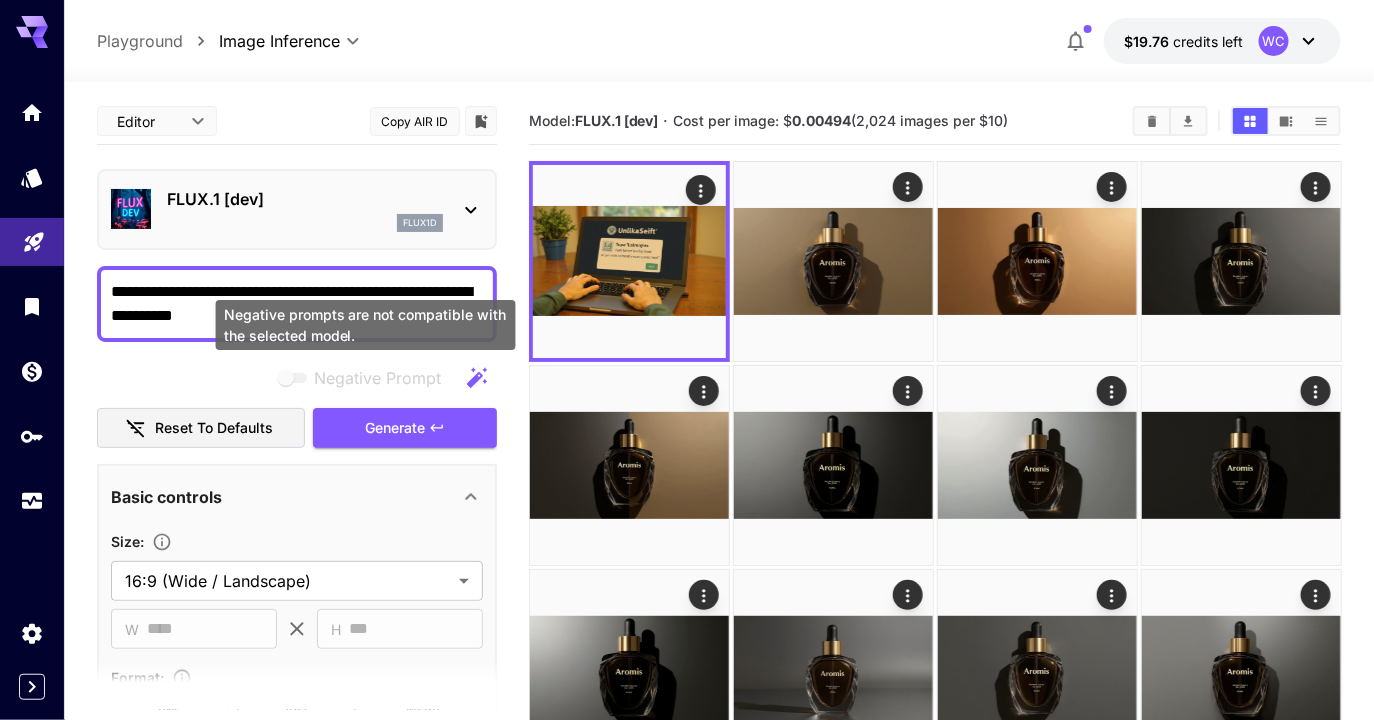 click on "Negative prompts are not compatible with the selected model." at bounding box center [366, 325] 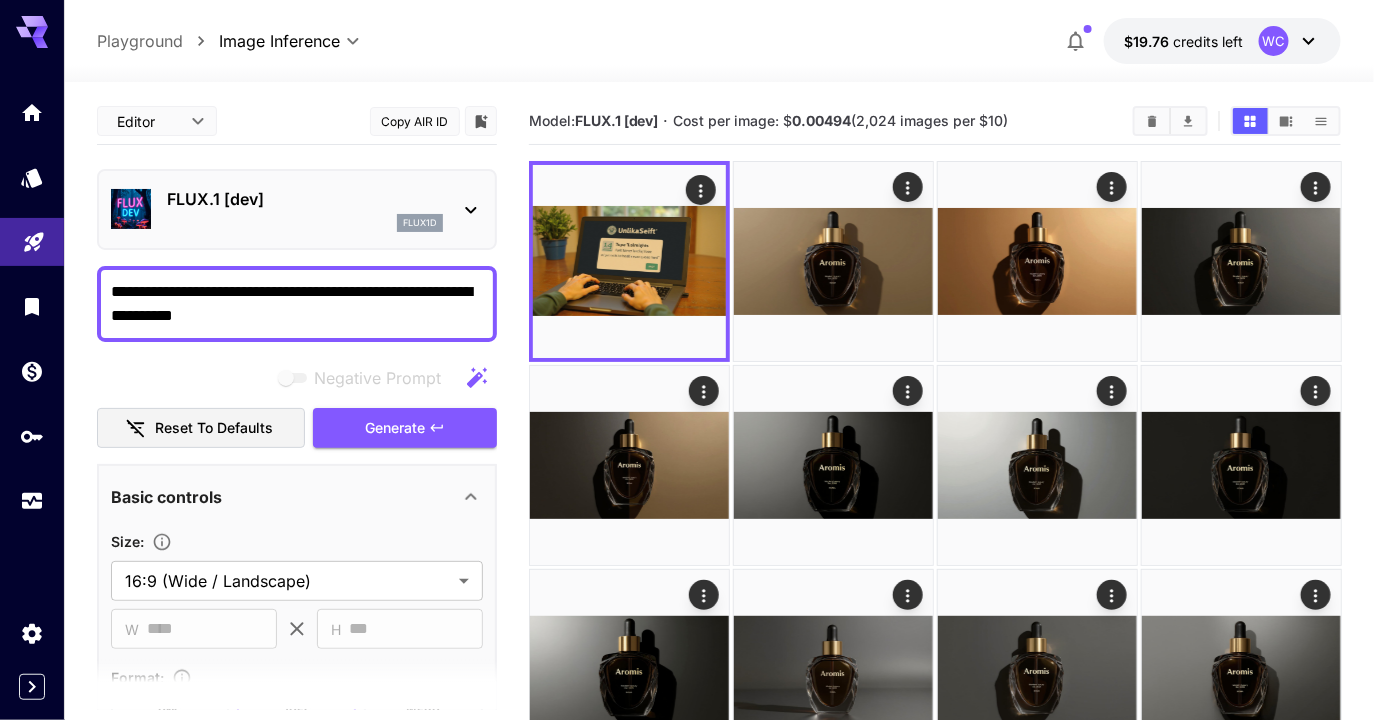 click on "**********" at bounding box center (297, 304) 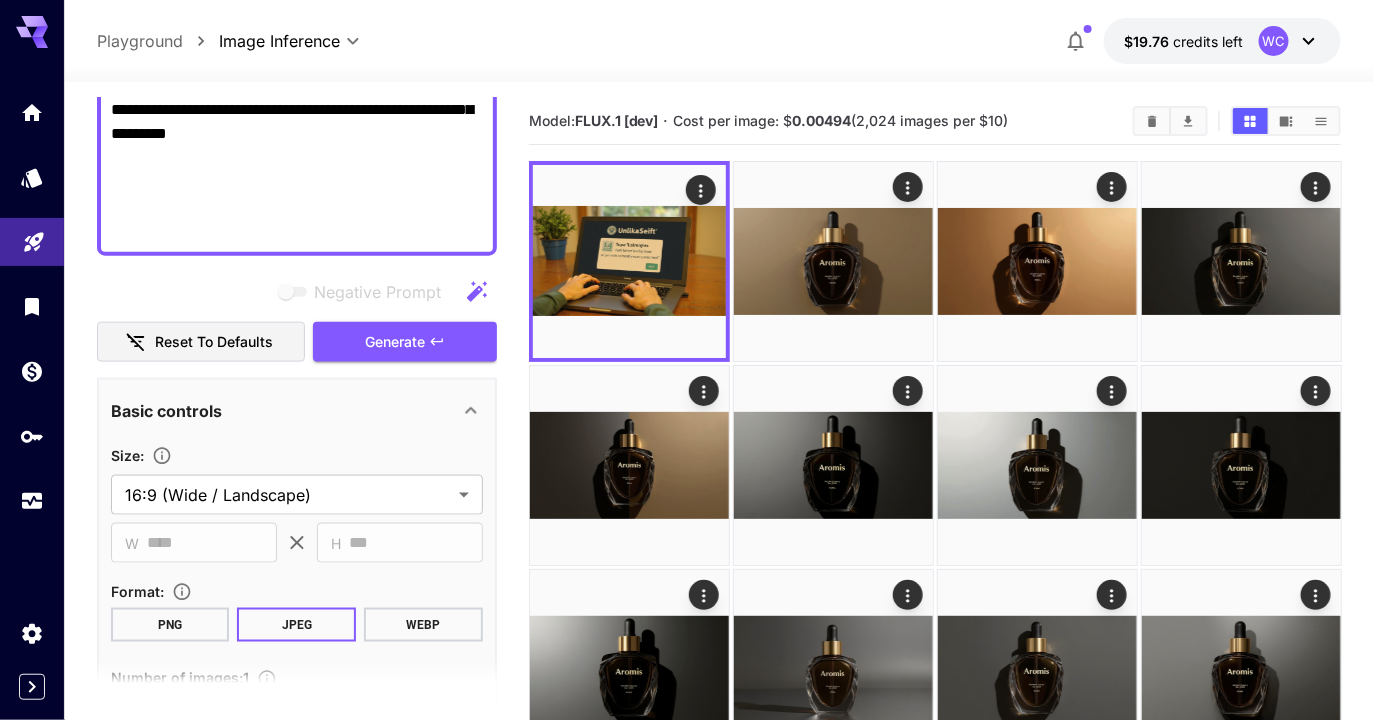 scroll, scrollTop: 742, scrollLeft: 0, axis: vertical 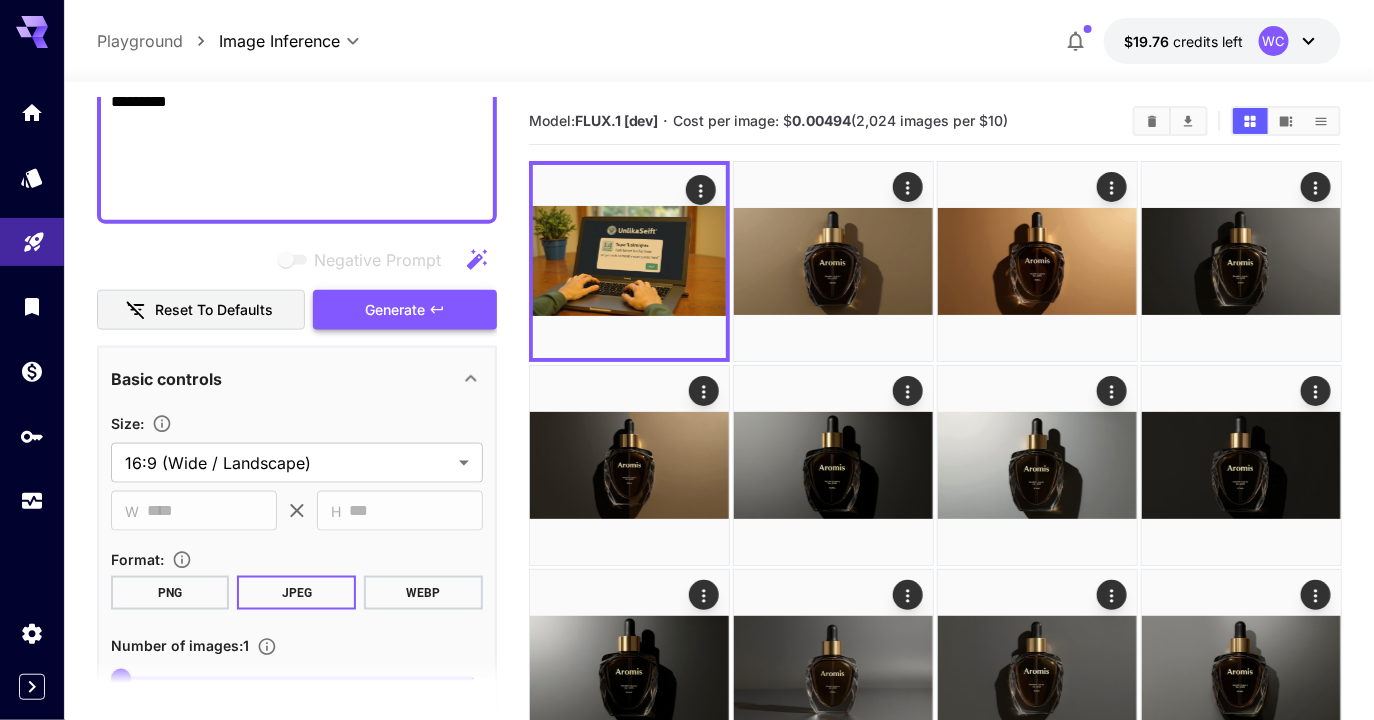 type on "**********" 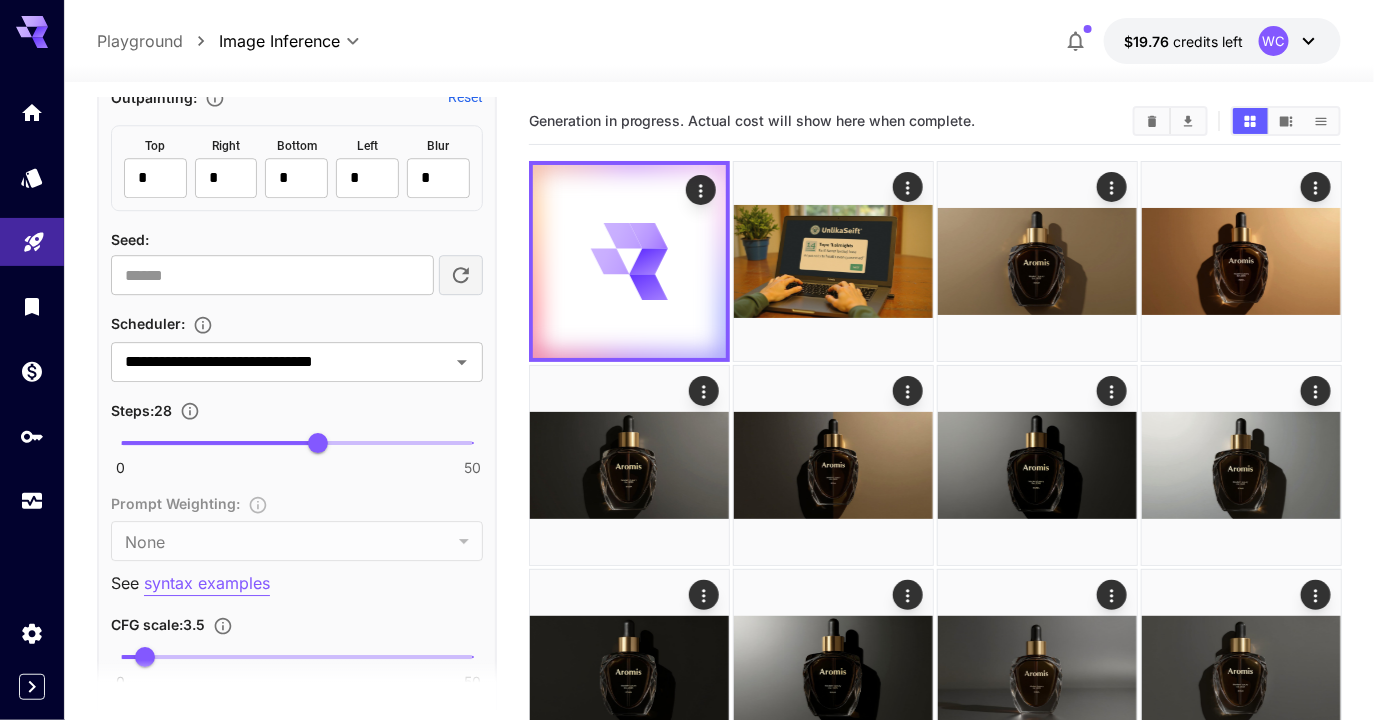 scroll, scrollTop: 1900, scrollLeft: 0, axis: vertical 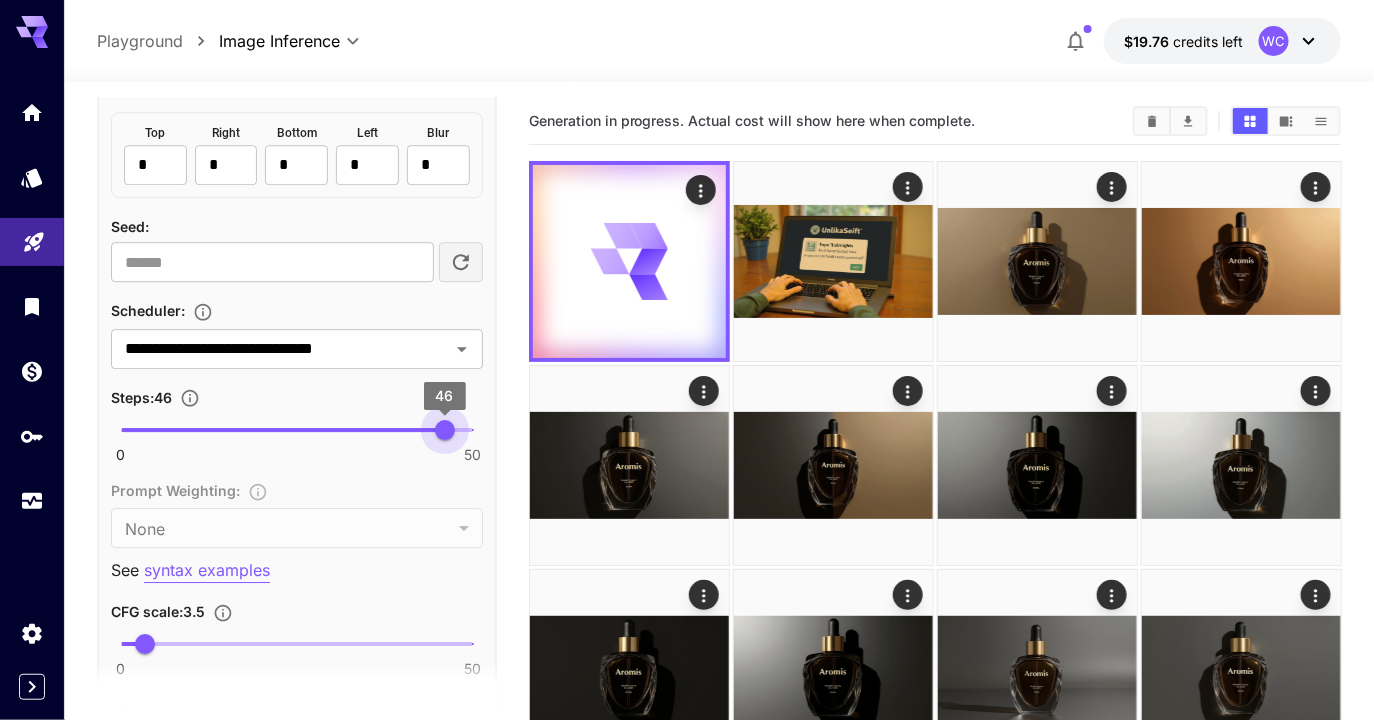 type on "**" 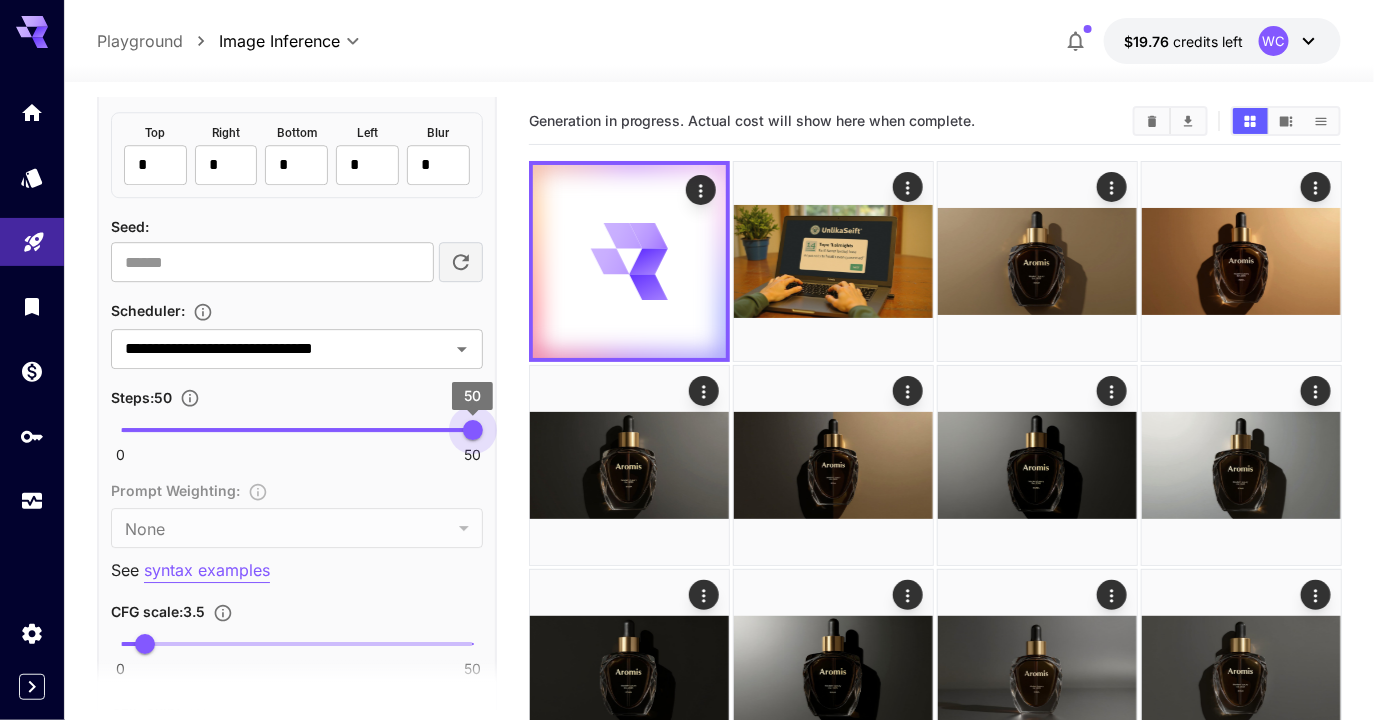 drag, startPoint x: 445, startPoint y: 425, endPoint x: 486, endPoint y: 425, distance: 41 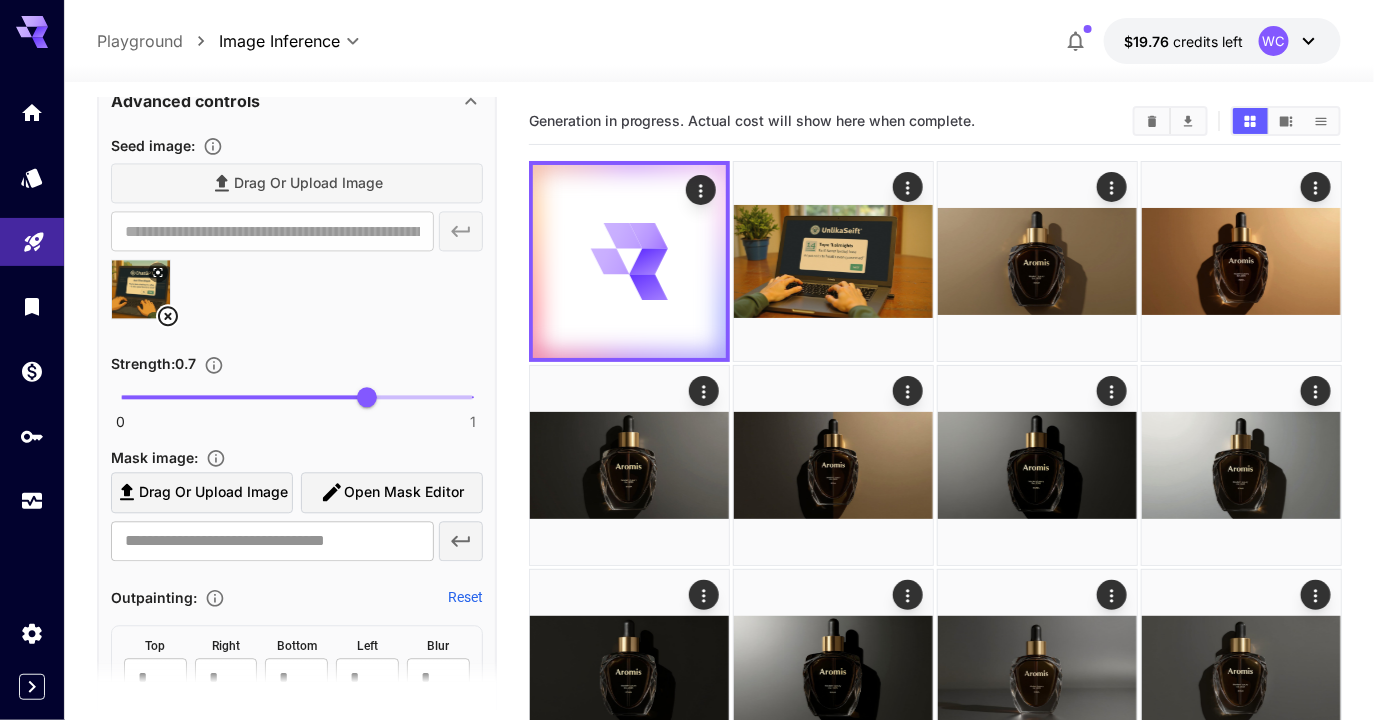 scroll, scrollTop: 1385, scrollLeft: 0, axis: vertical 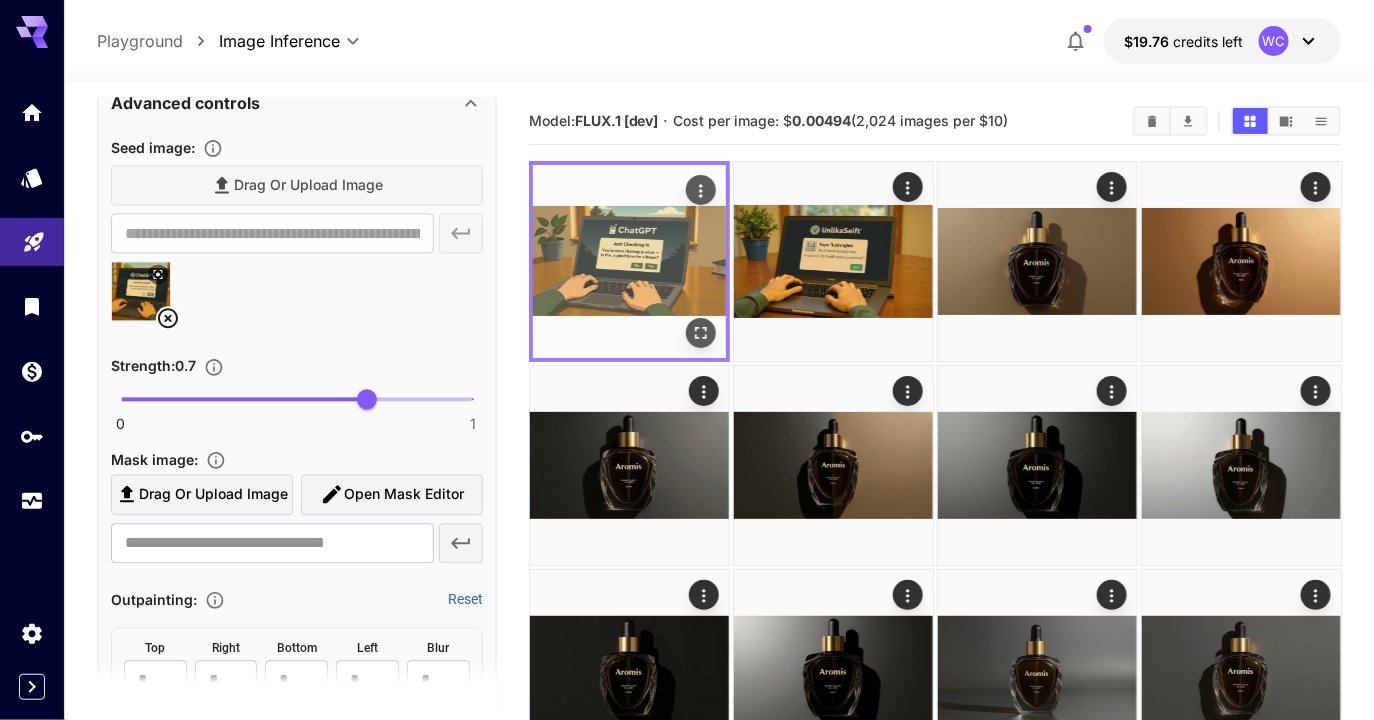 click 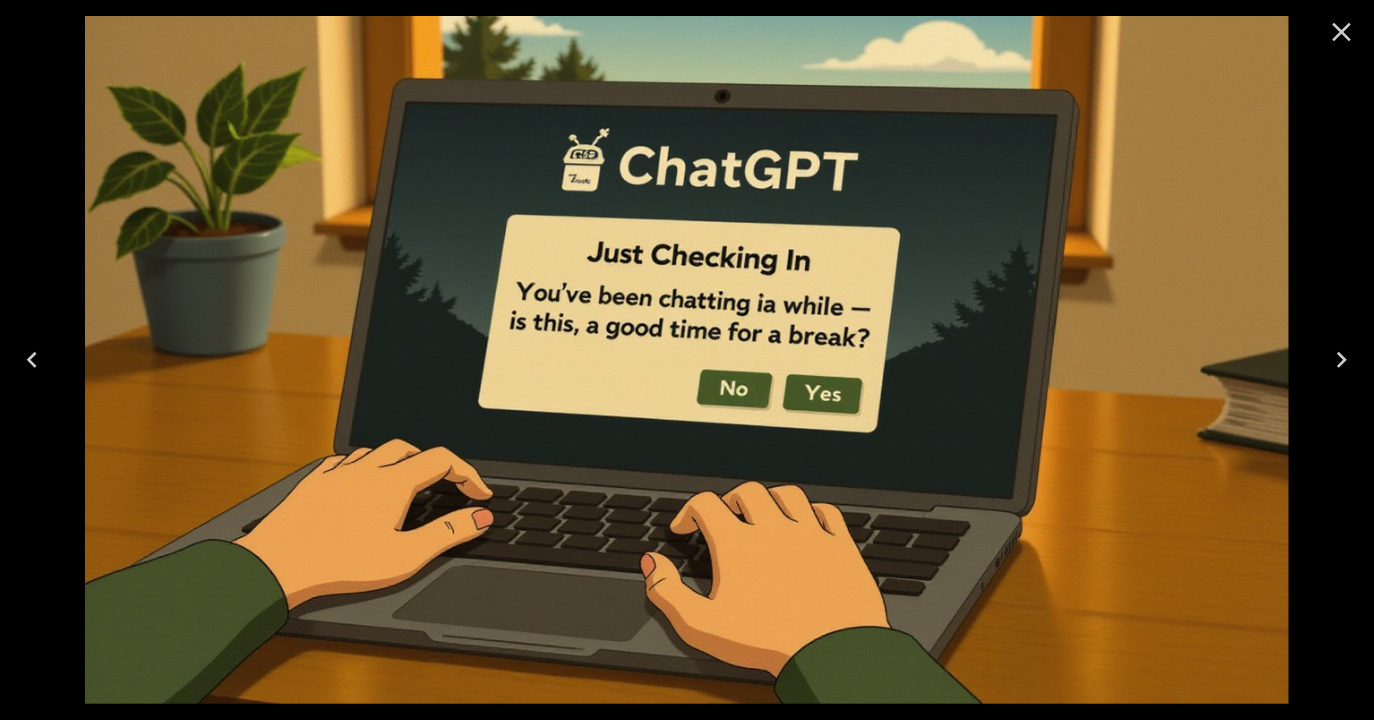 click 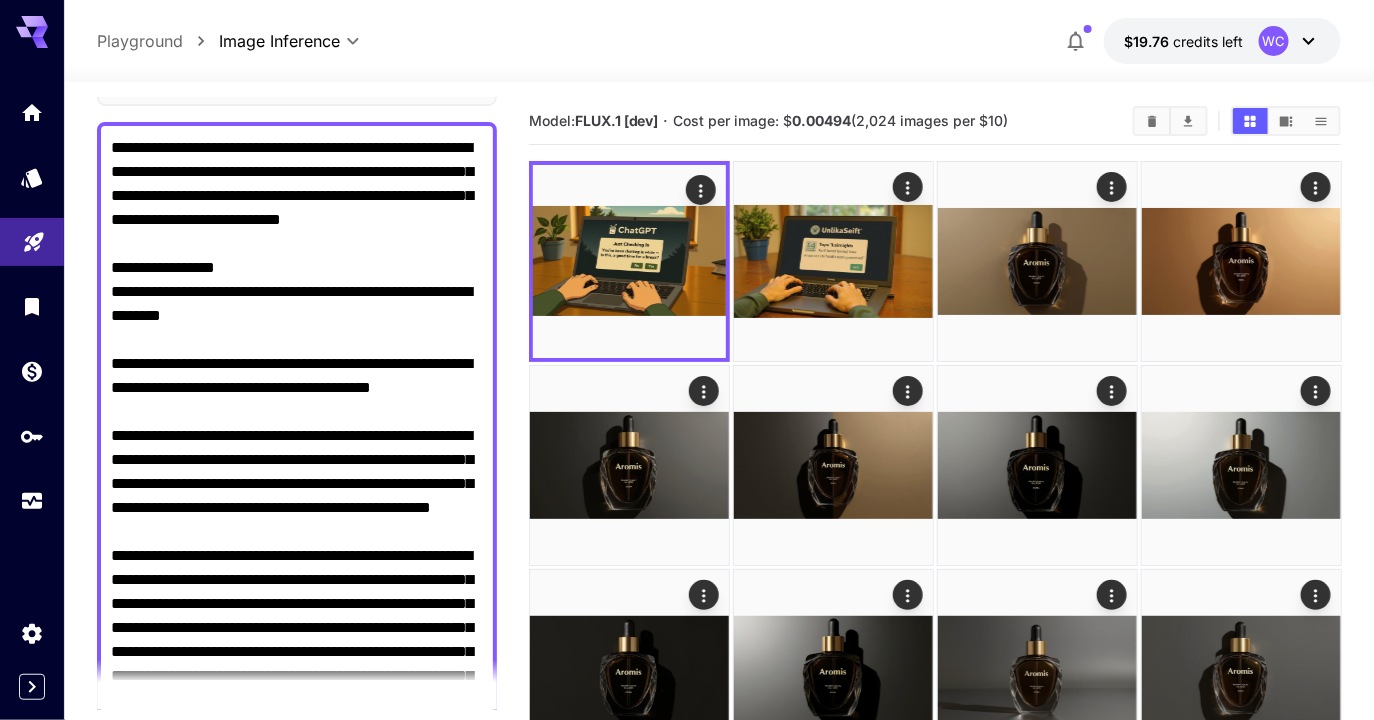 scroll, scrollTop: 127, scrollLeft: 0, axis: vertical 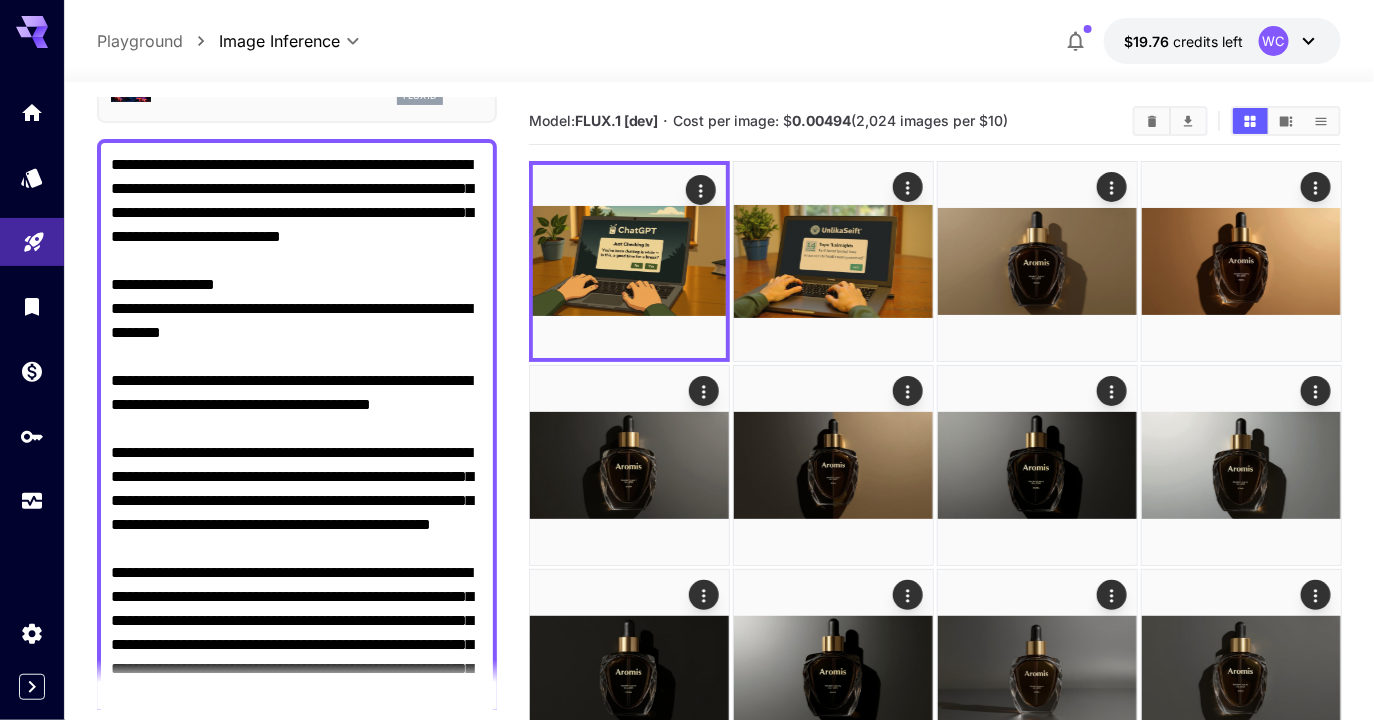 drag, startPoint x: 113, startPoint y: 160, endPoint x: 296, endPoint y: 183, distance: 184.4397 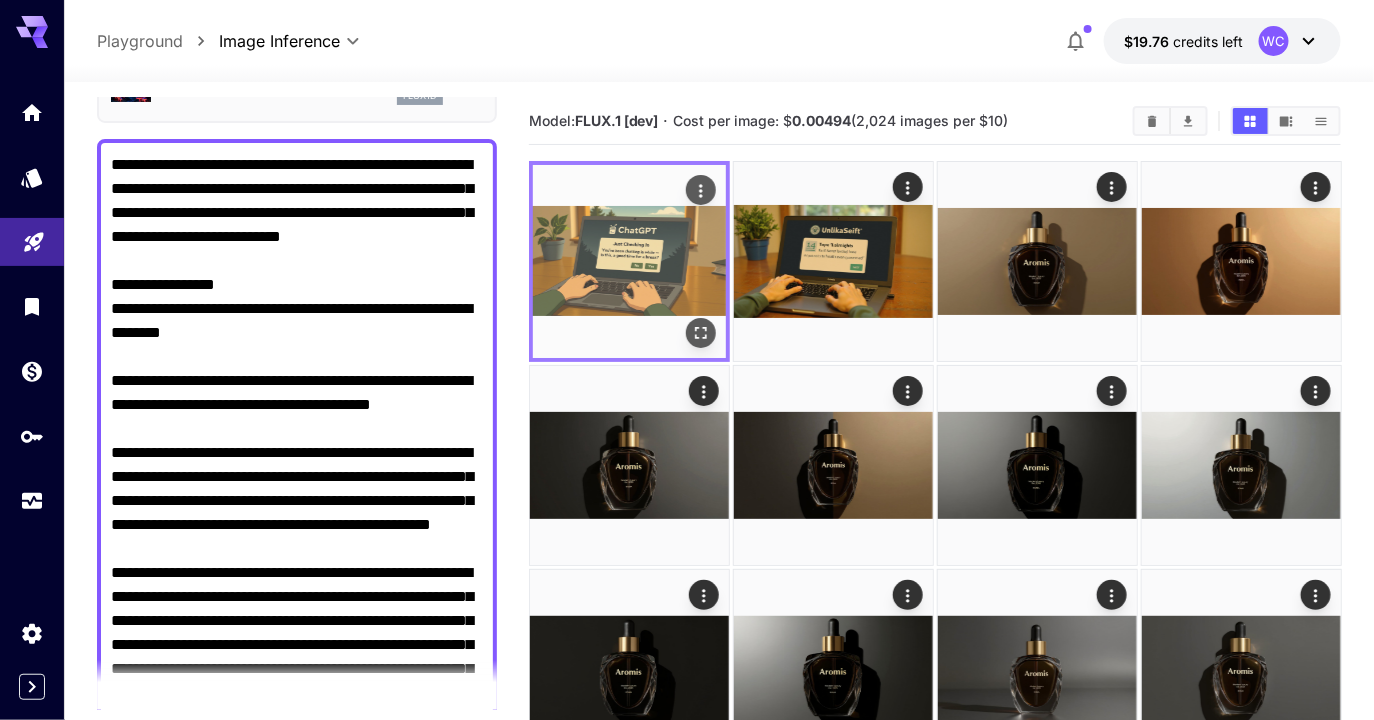 click 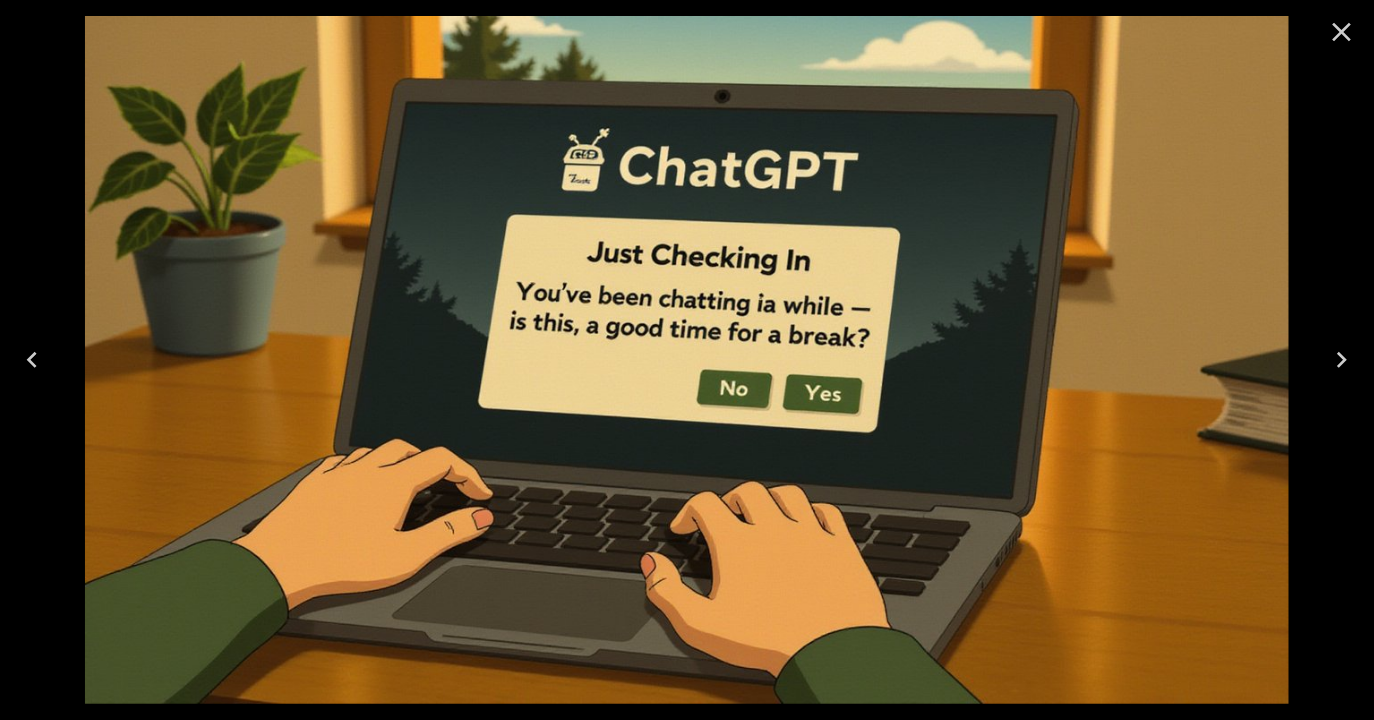 click 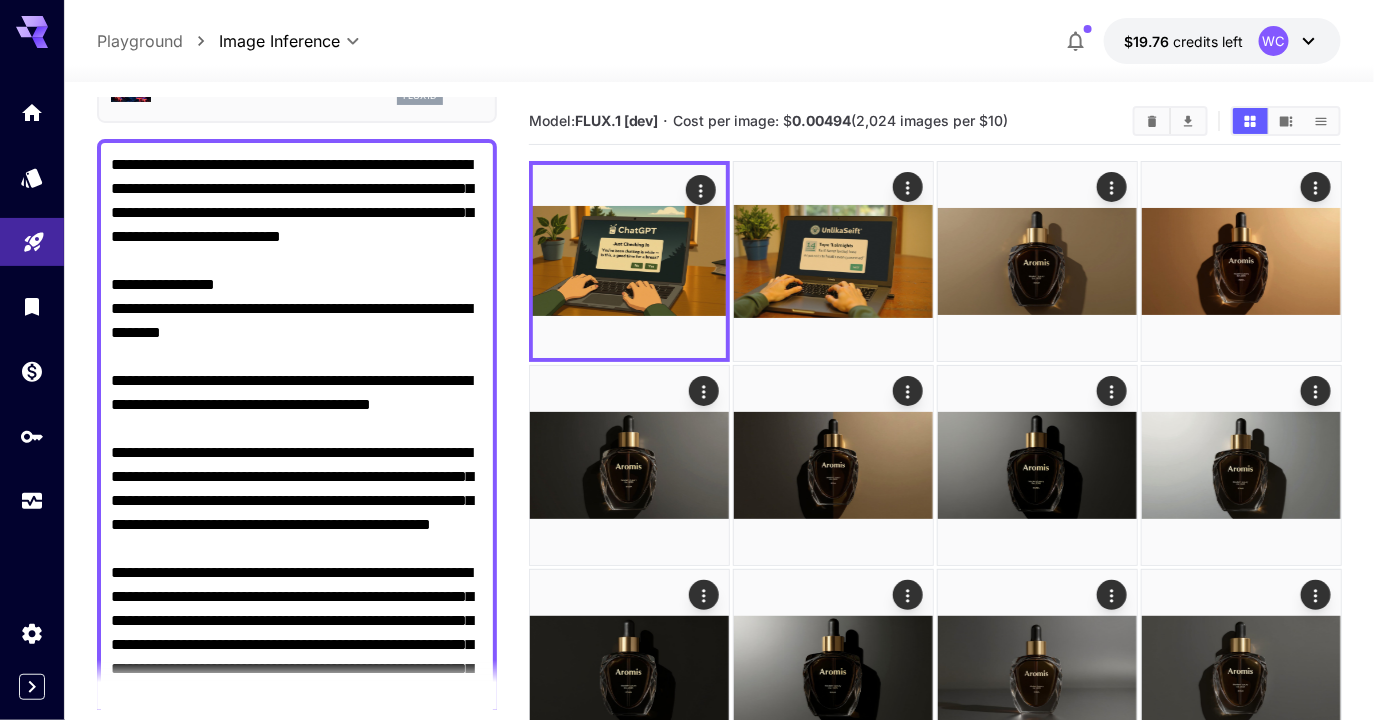 click on "**********" at bounding box center (297, 489) 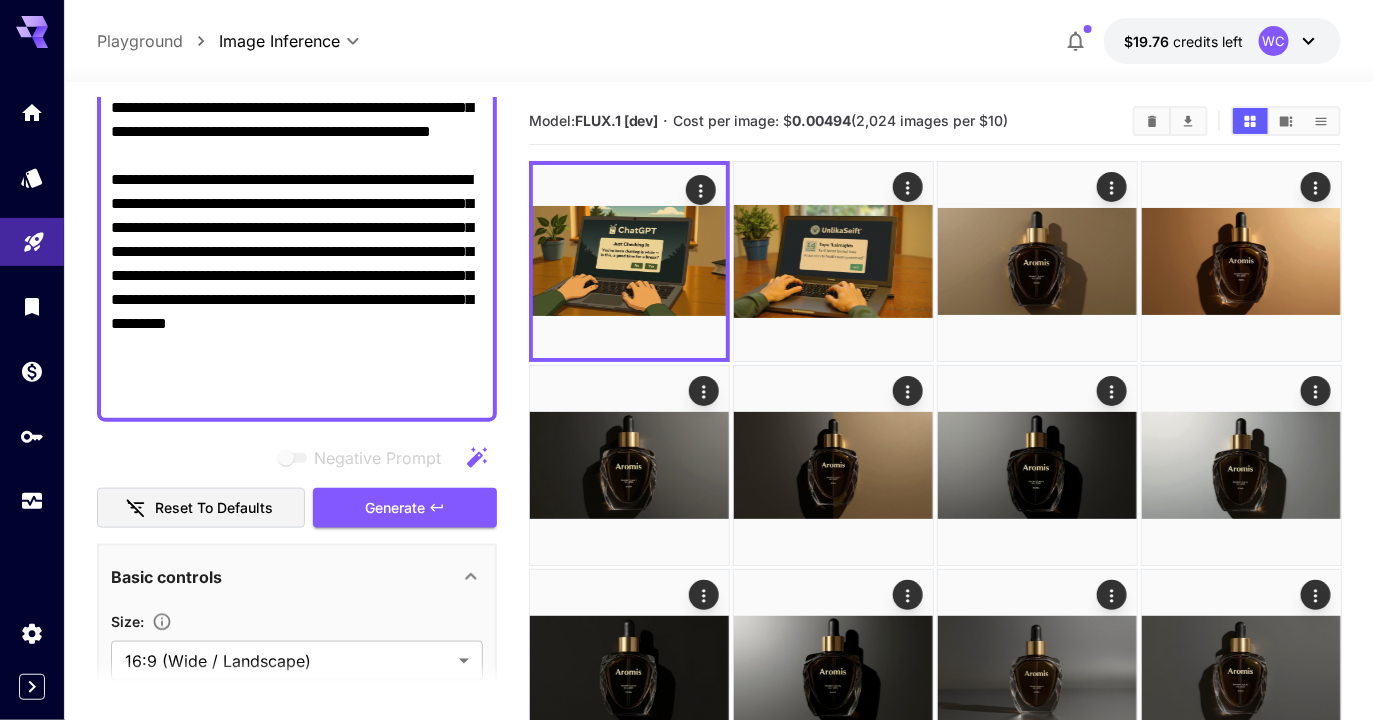 scroll, scrollTop: 599, scrollLeft: 0, axis: vertical 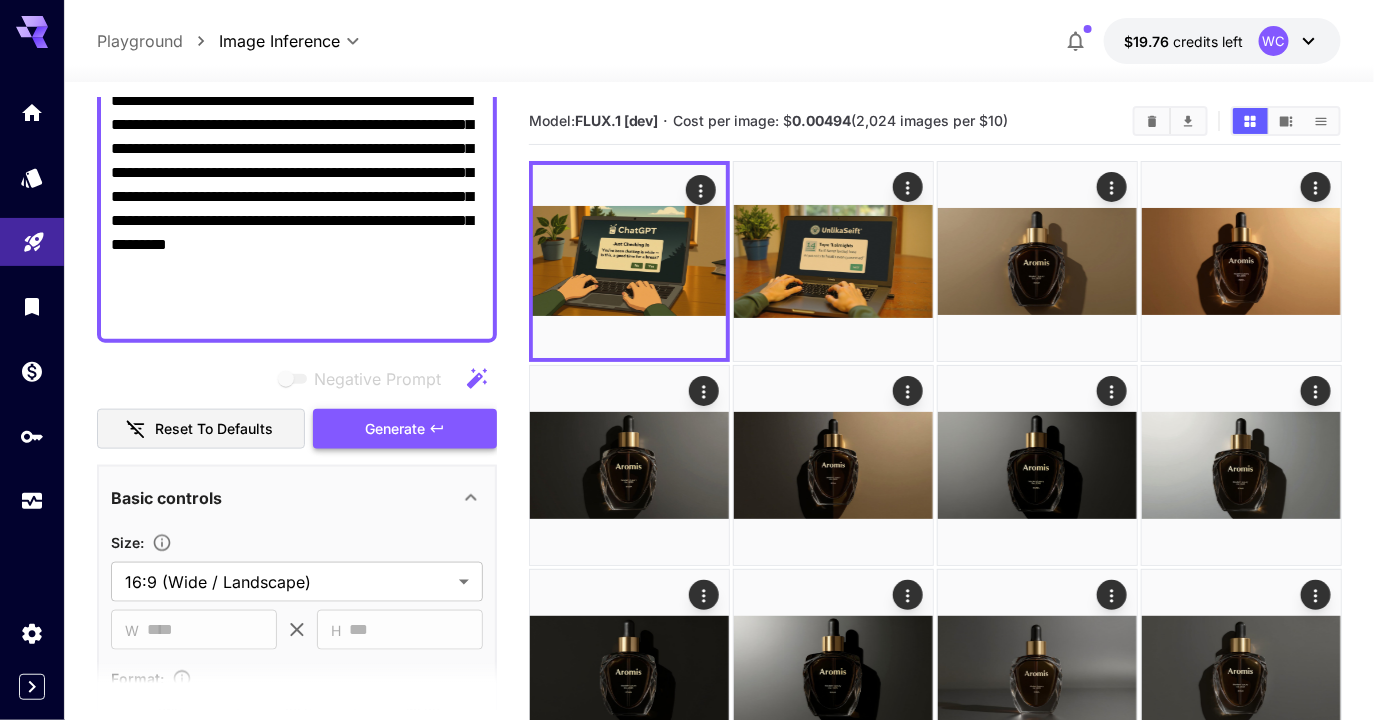 type on "**********" 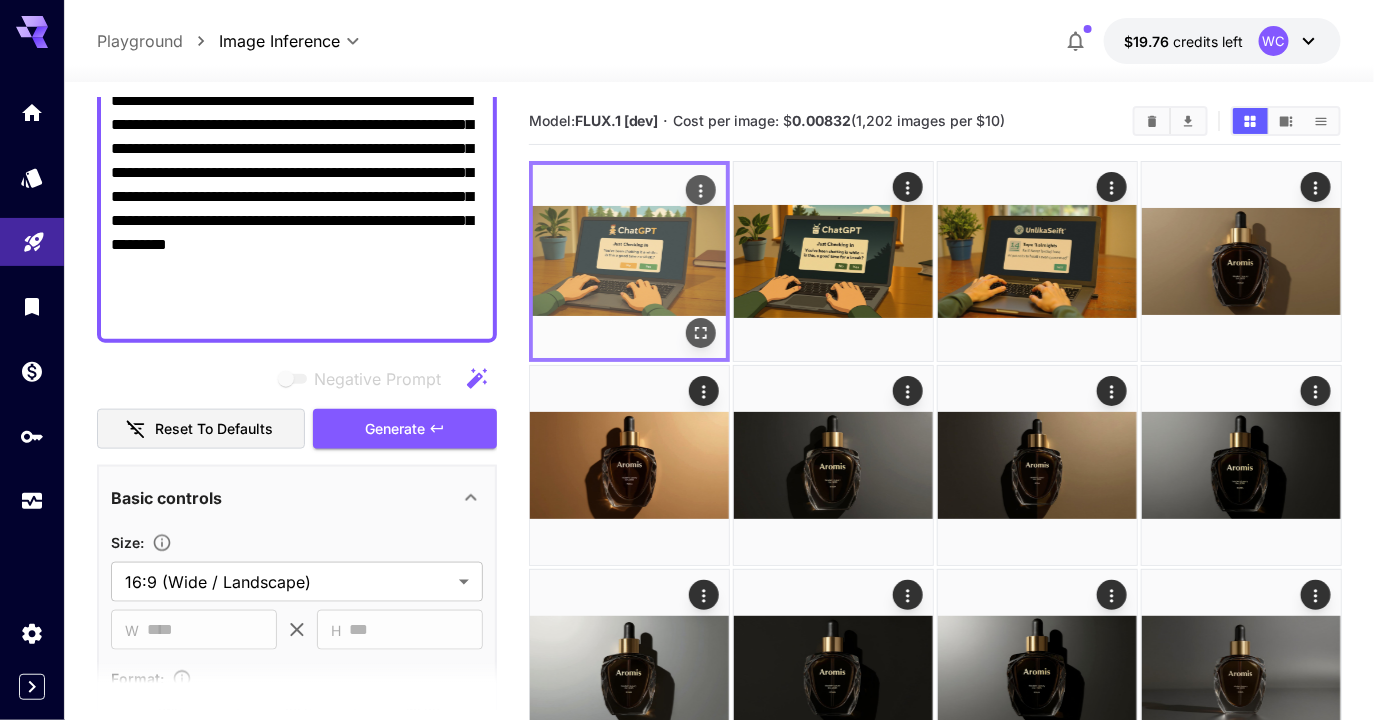 click 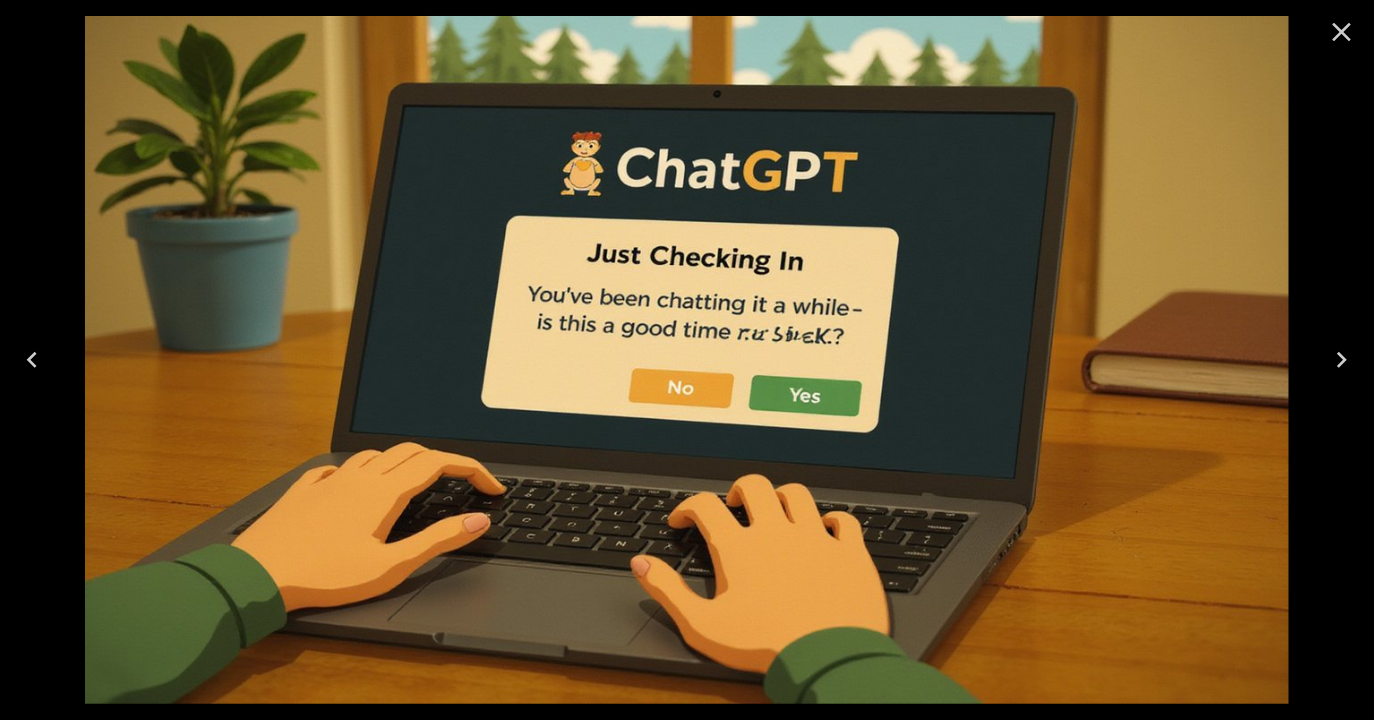 click 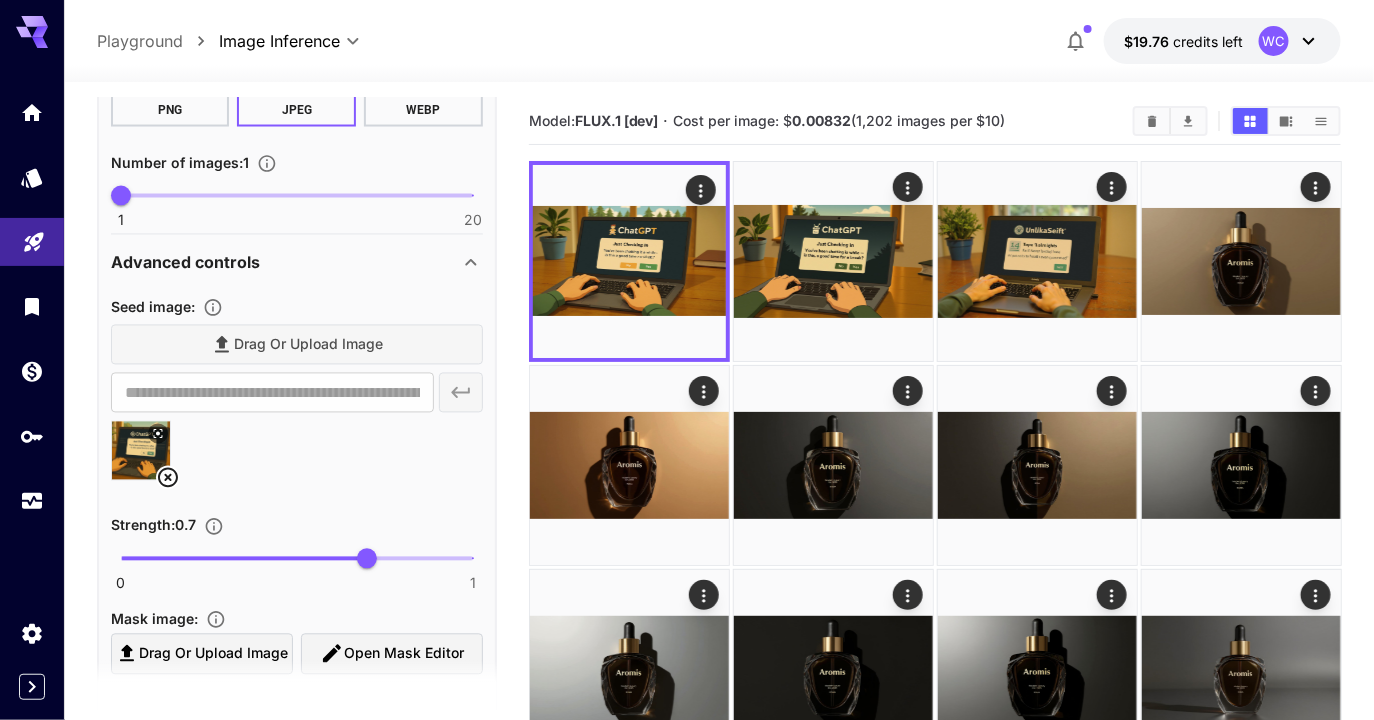 scroll, scrollTop: 1232, scrollLeft: 0, axis: vertical 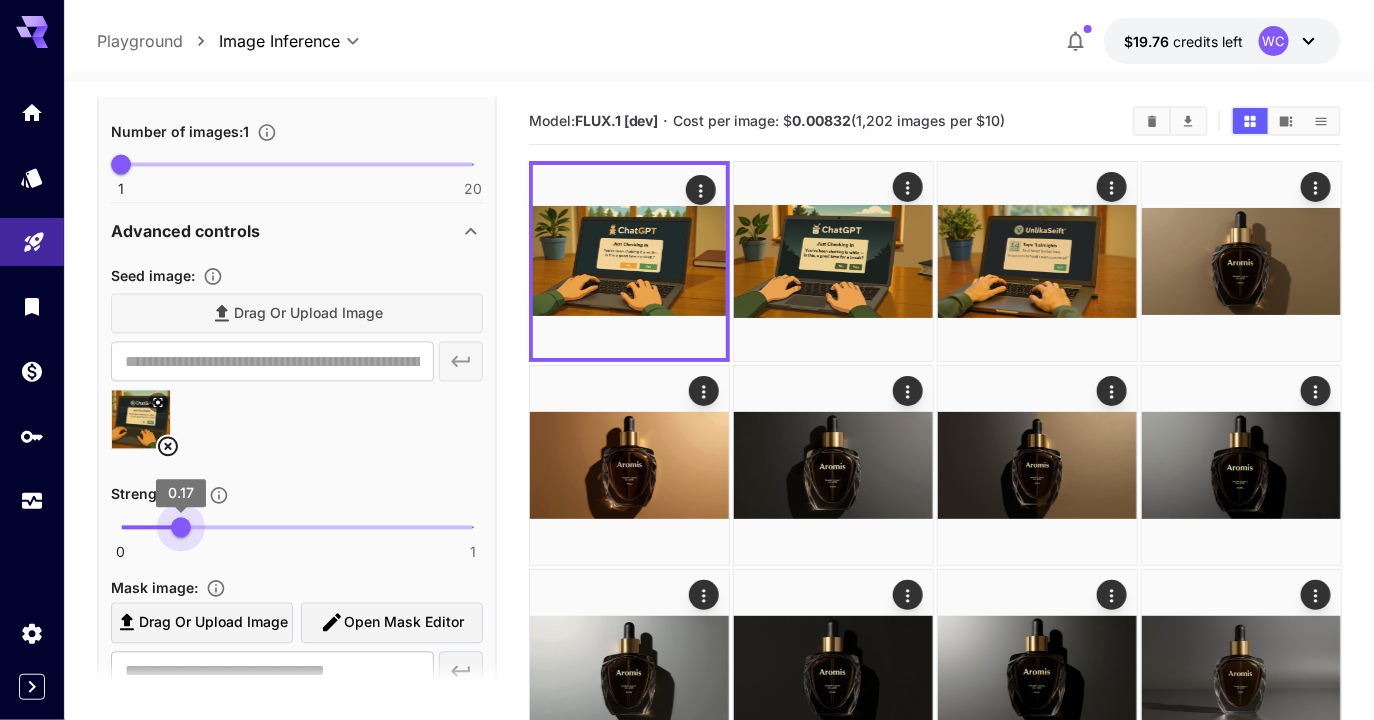 click on "0 1 0.17" at bounding box center (297, 528) 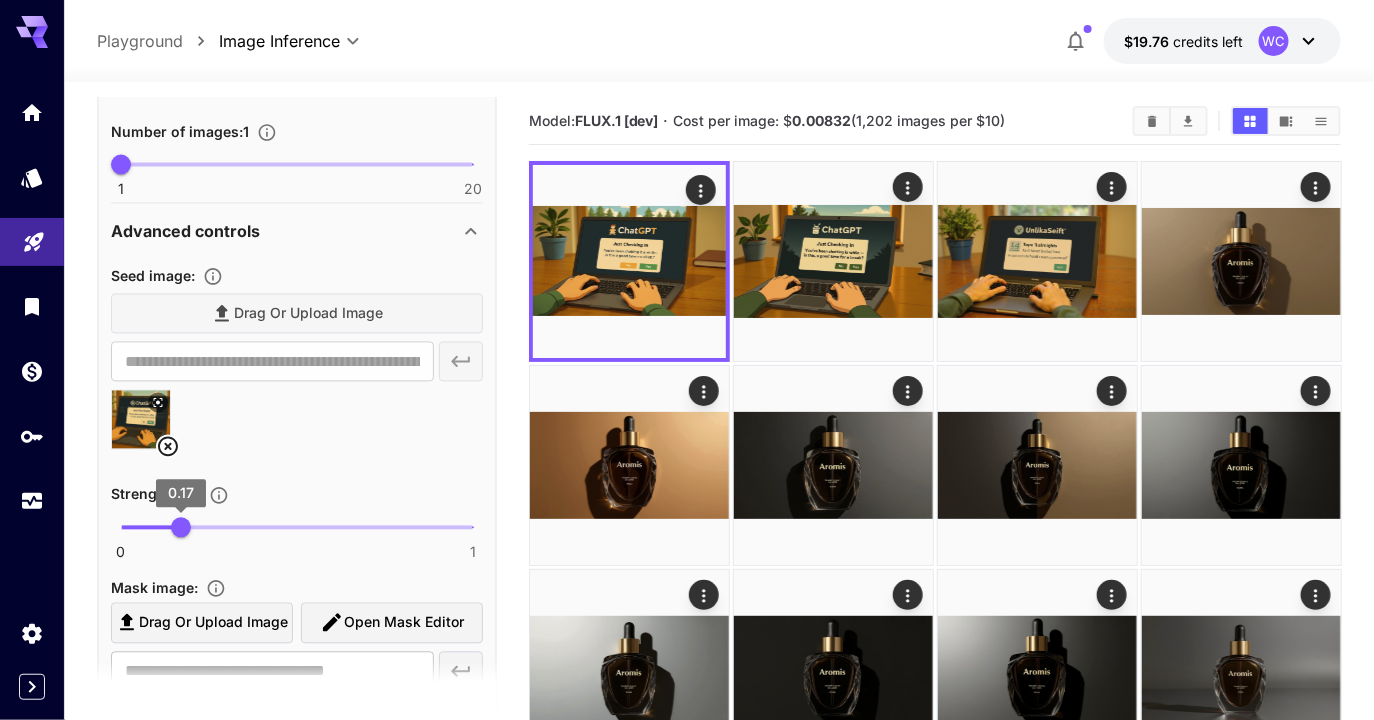 click on "0 1 0.17" at bounding box center (297, 528) 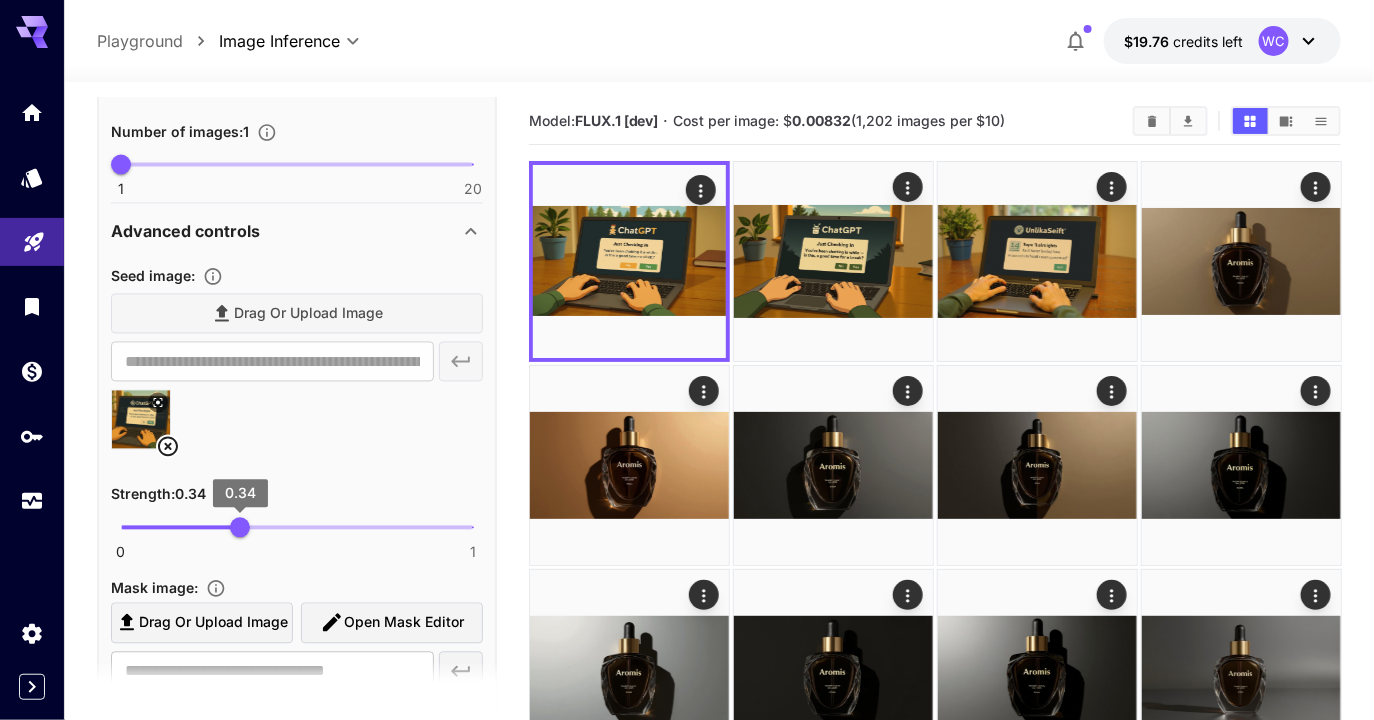 type on "****" 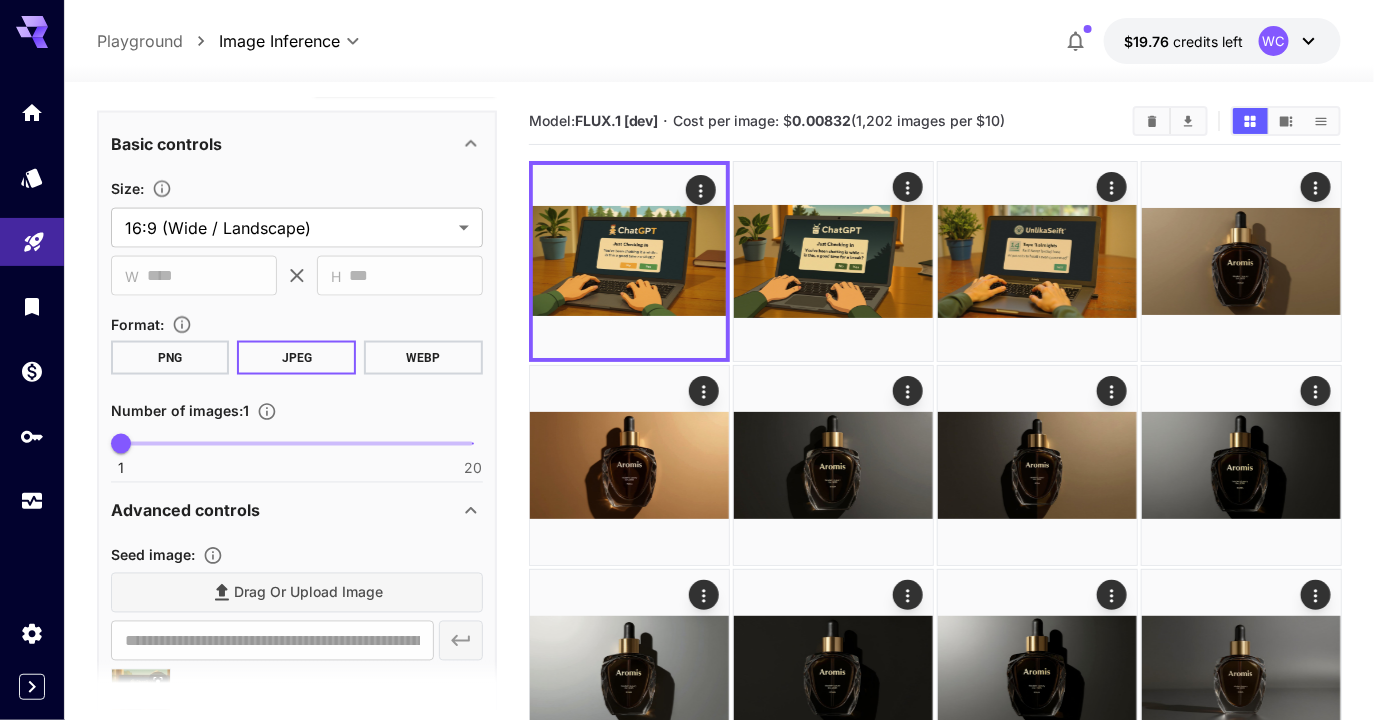 scroll, scrollTop: 599, scrollLeft: 0, axis: vertical 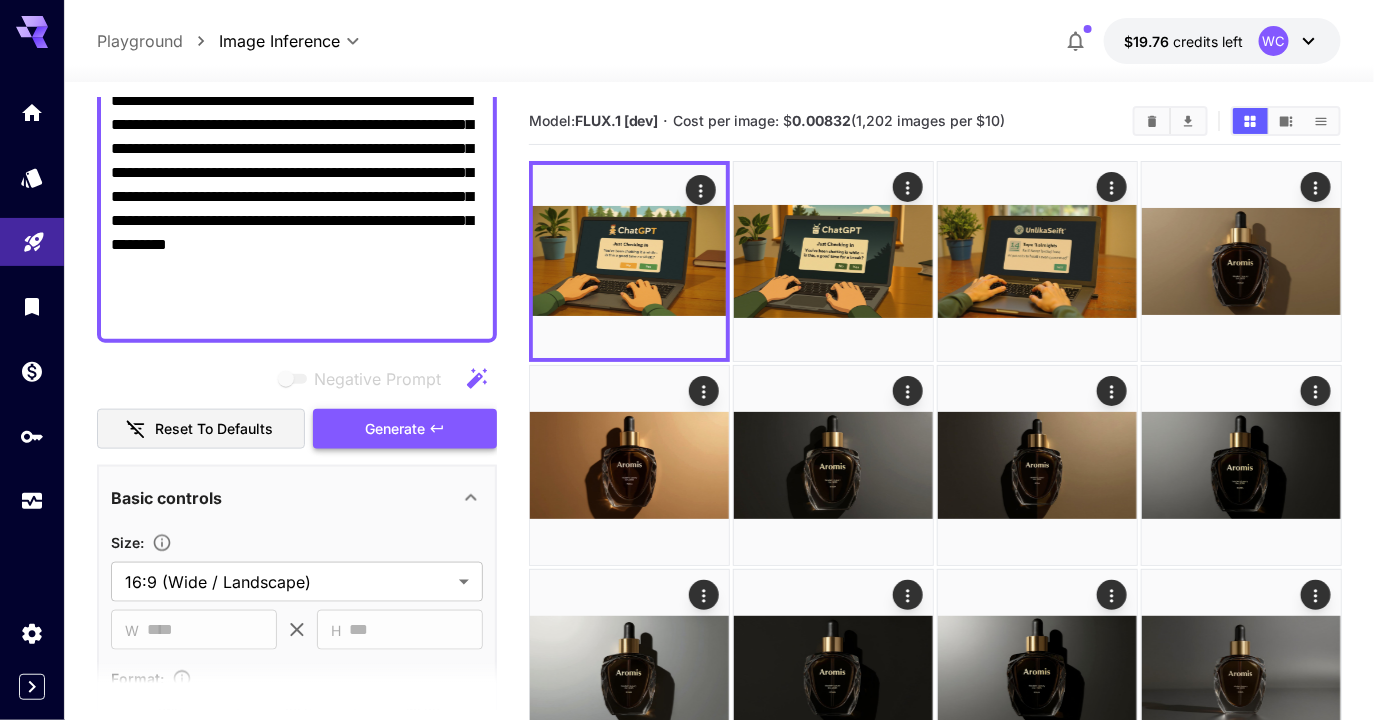 click on "Generate" at bounding box center [395, 429] 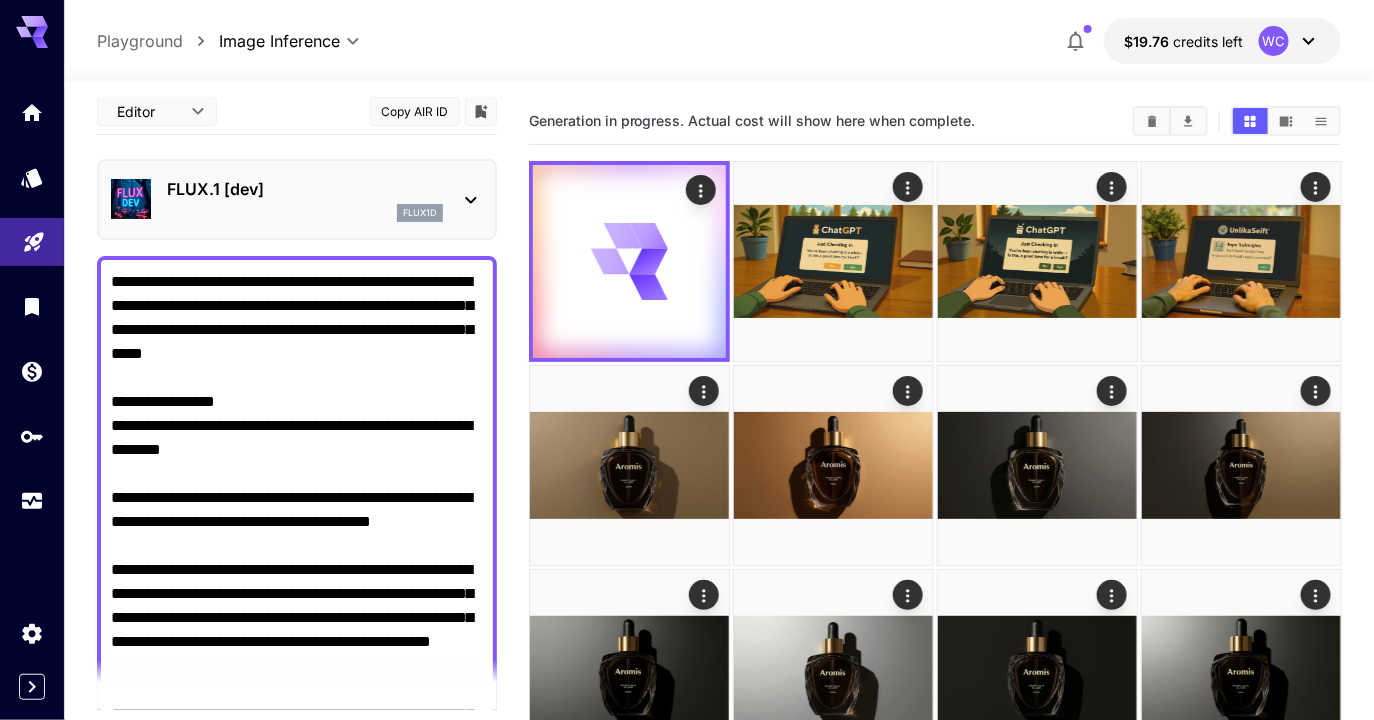 scroll, scrollTop: 0, scrollLeft: 0, axis: both 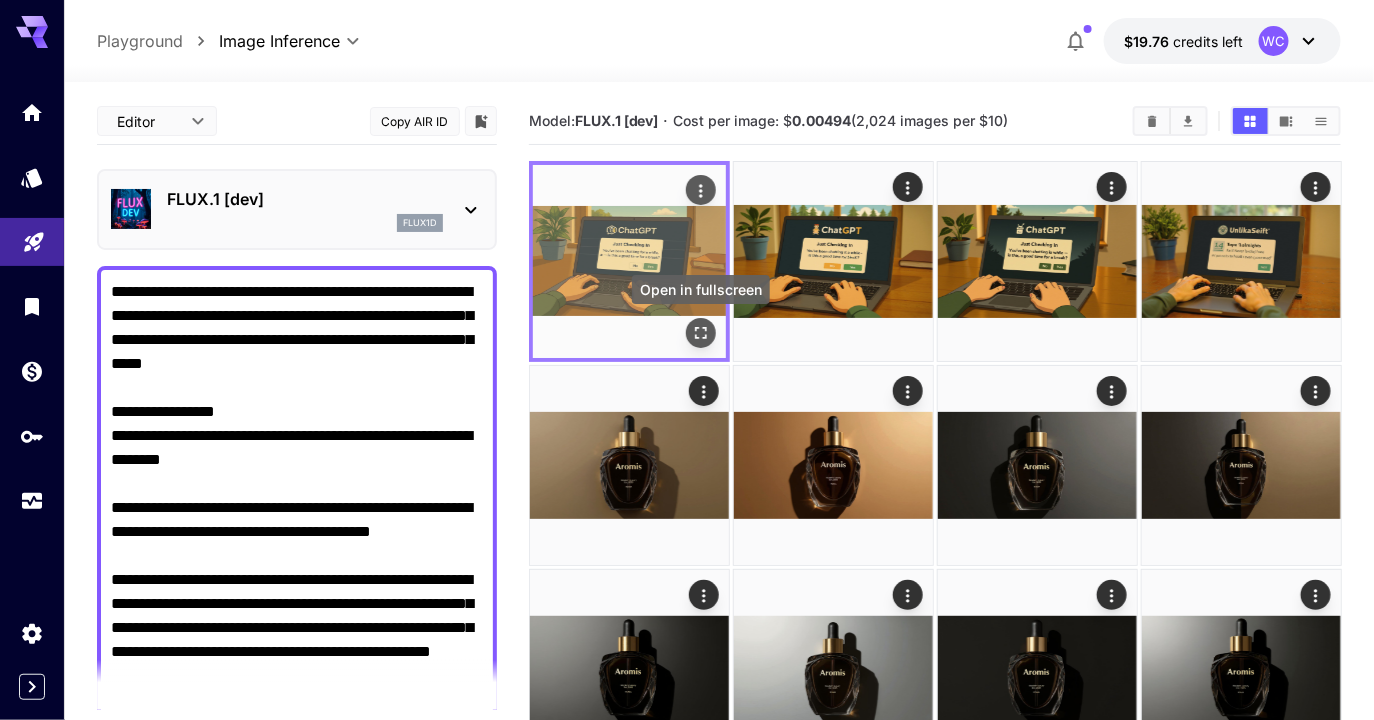 click 